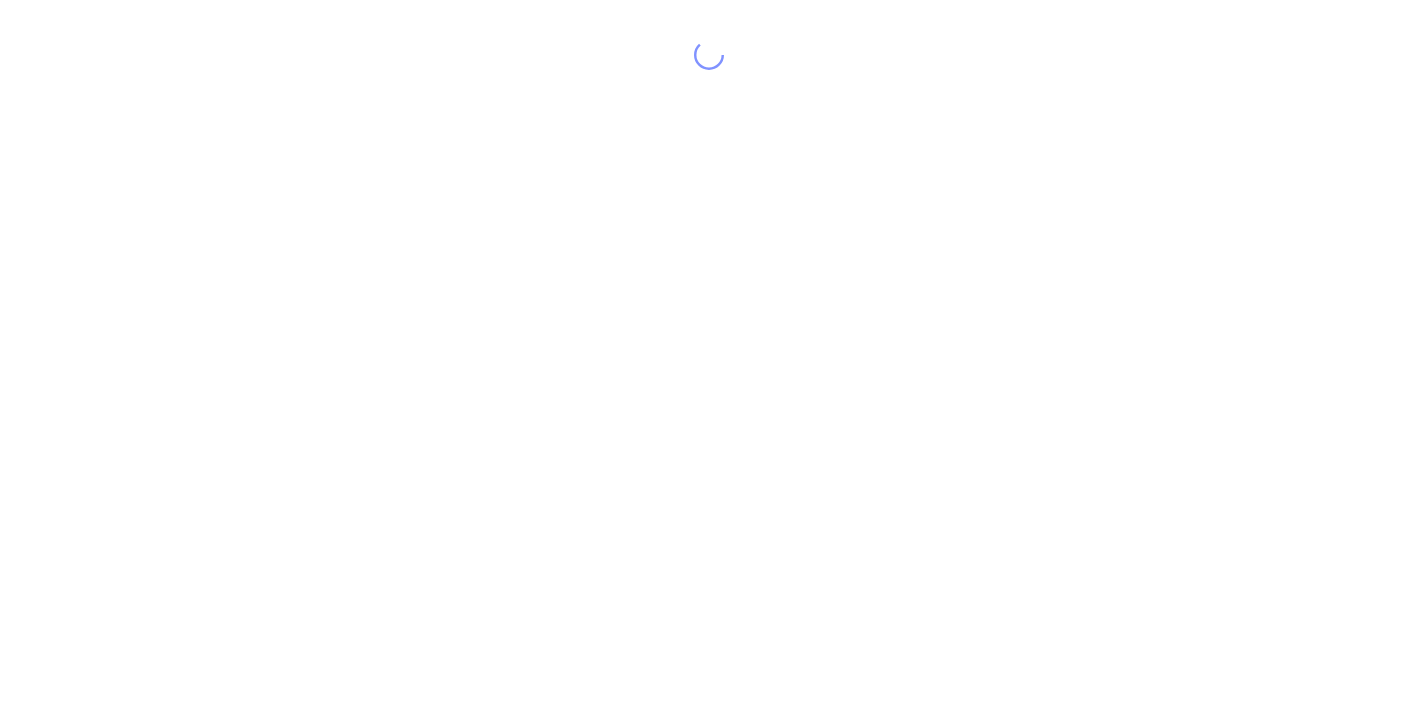 scroll, scrollTop: 0, scrollLeft: 0, axis: both 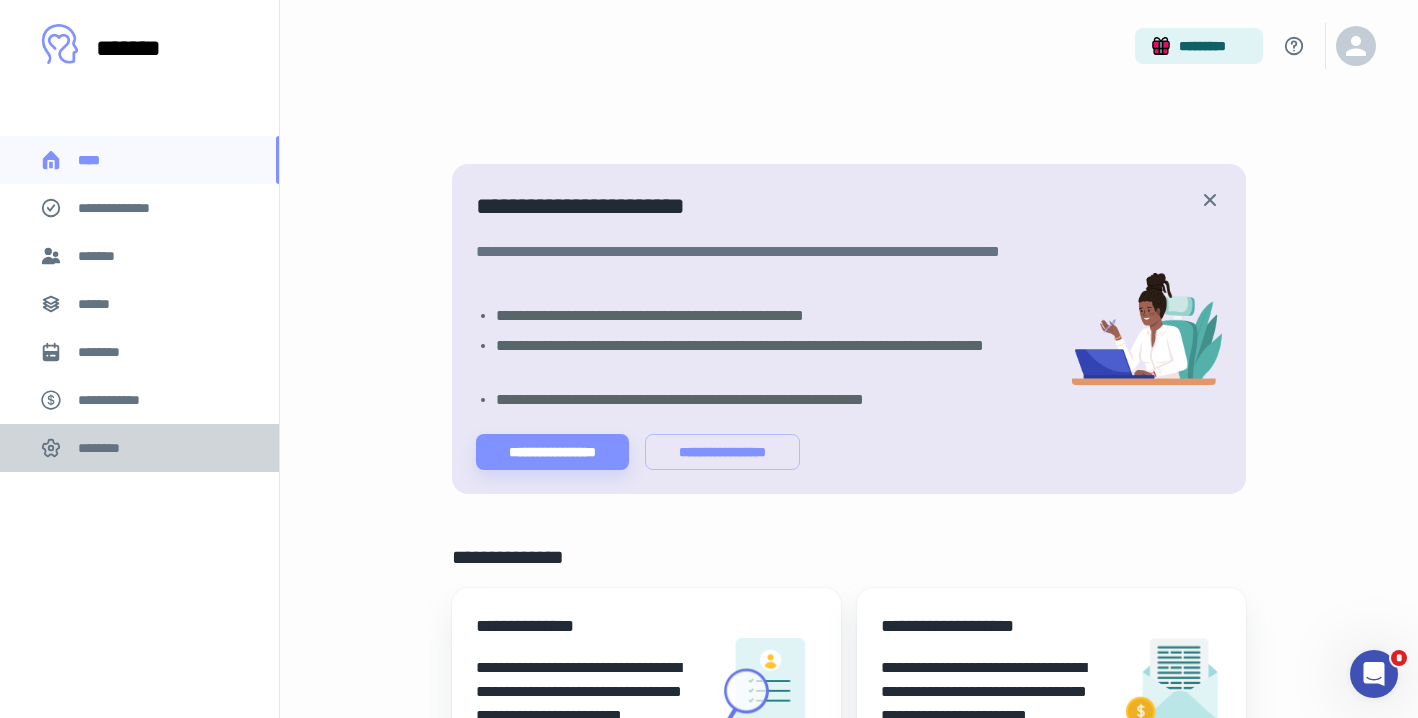 click on "********" at bounding box center [139, 448] 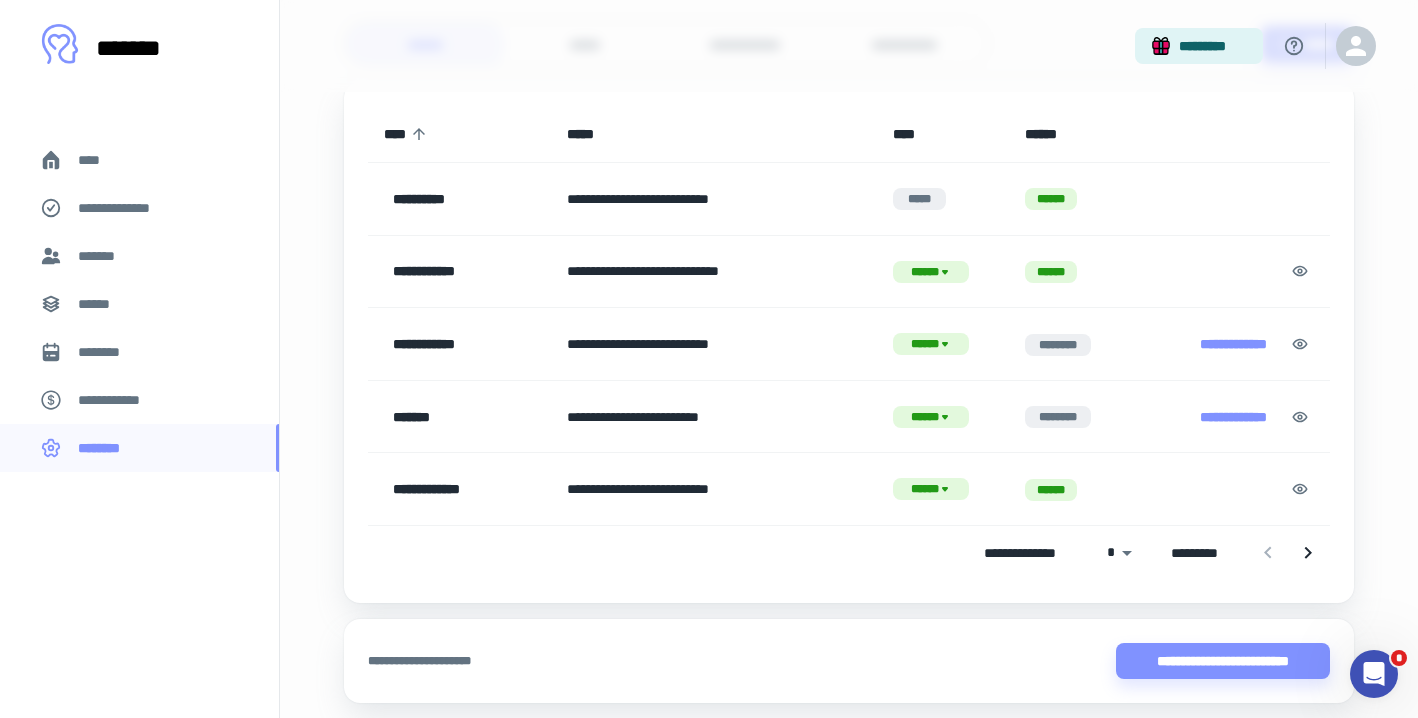 scroll, scrollTop: 270, scrollLeft: 0, axis: vertical 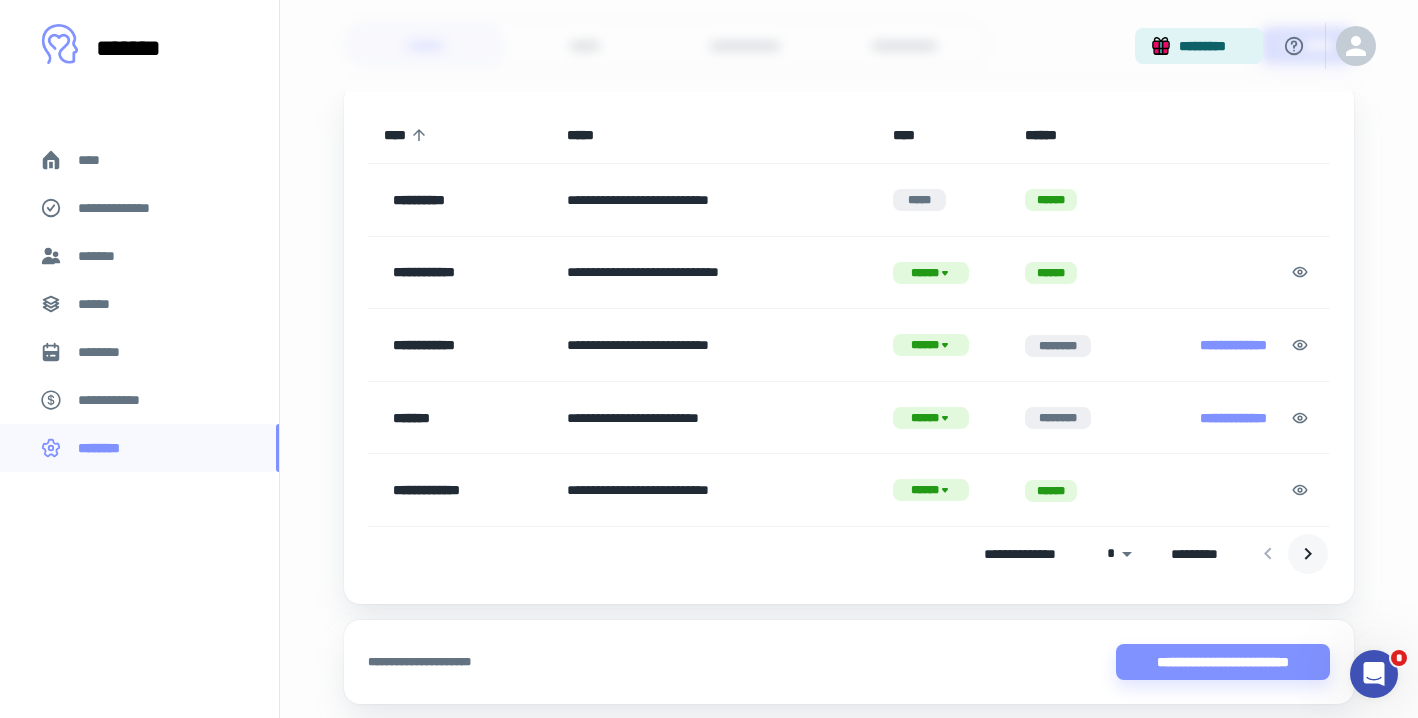 click 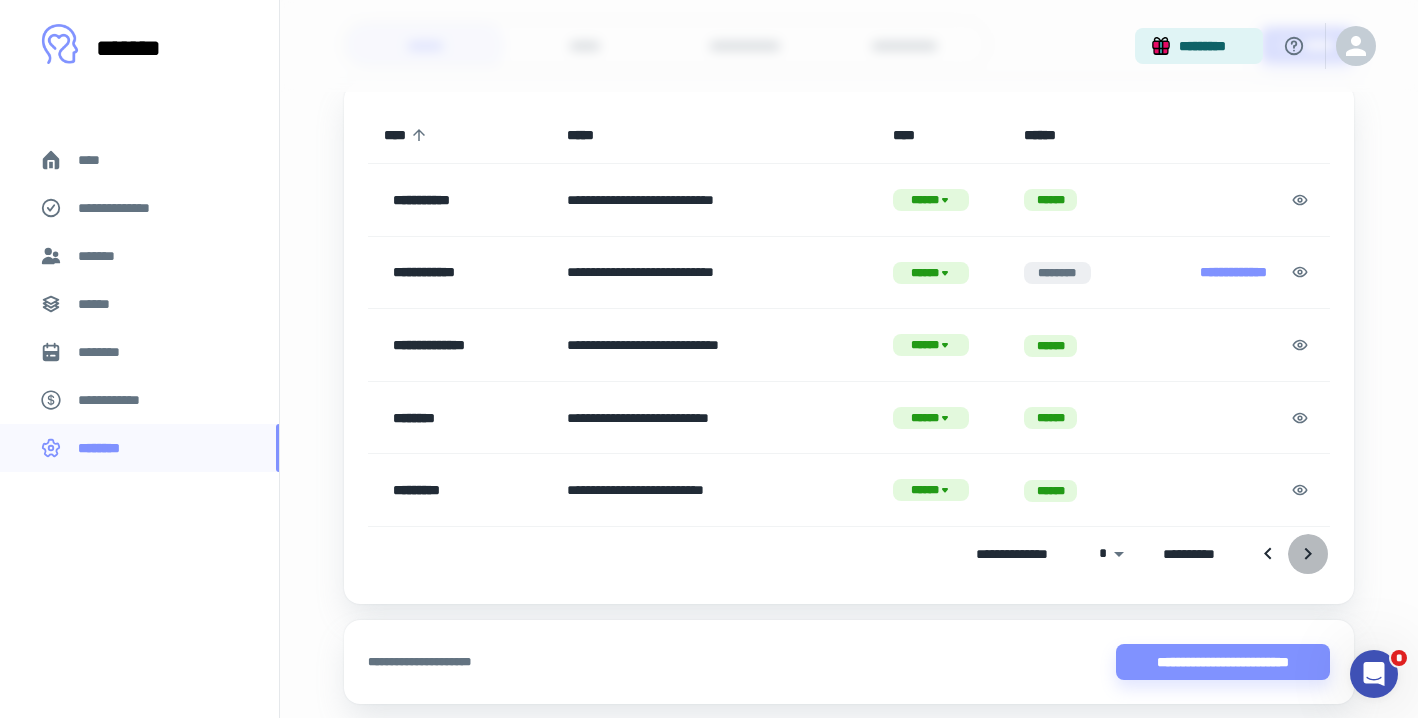 click 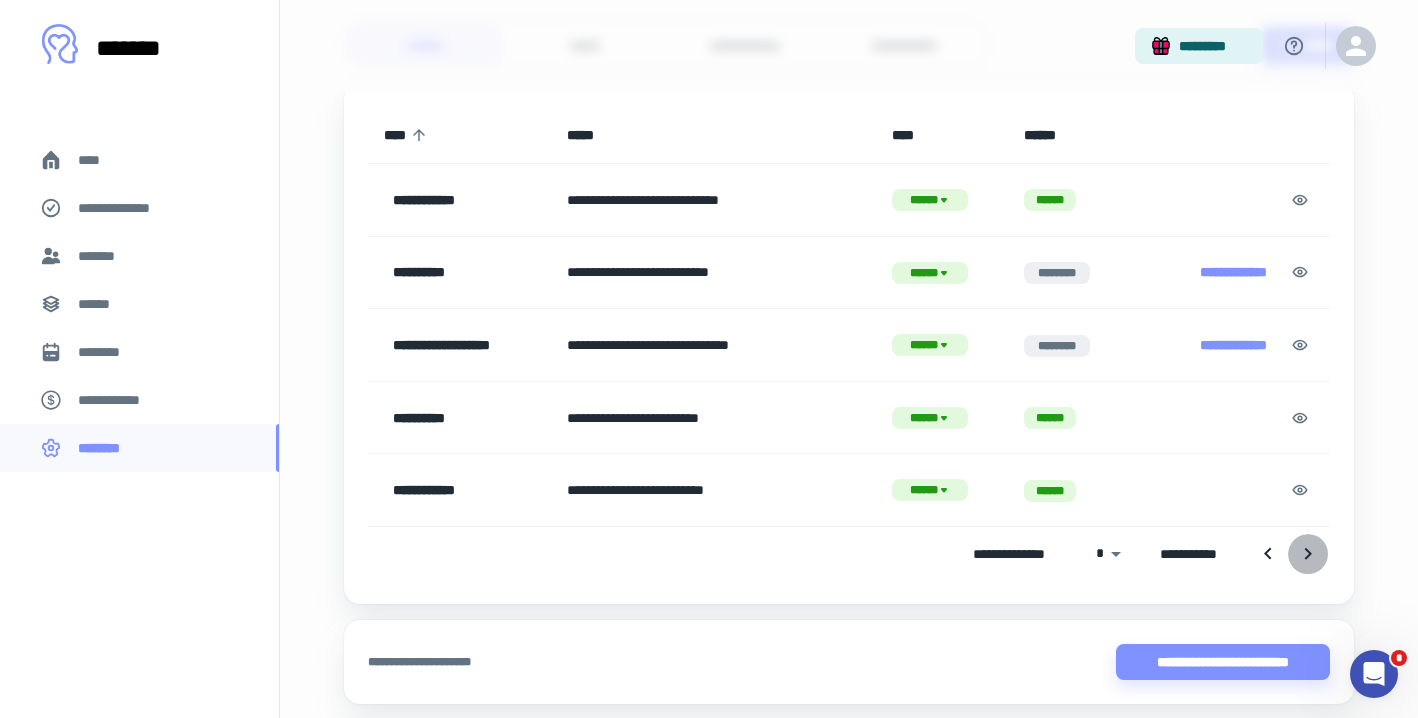click 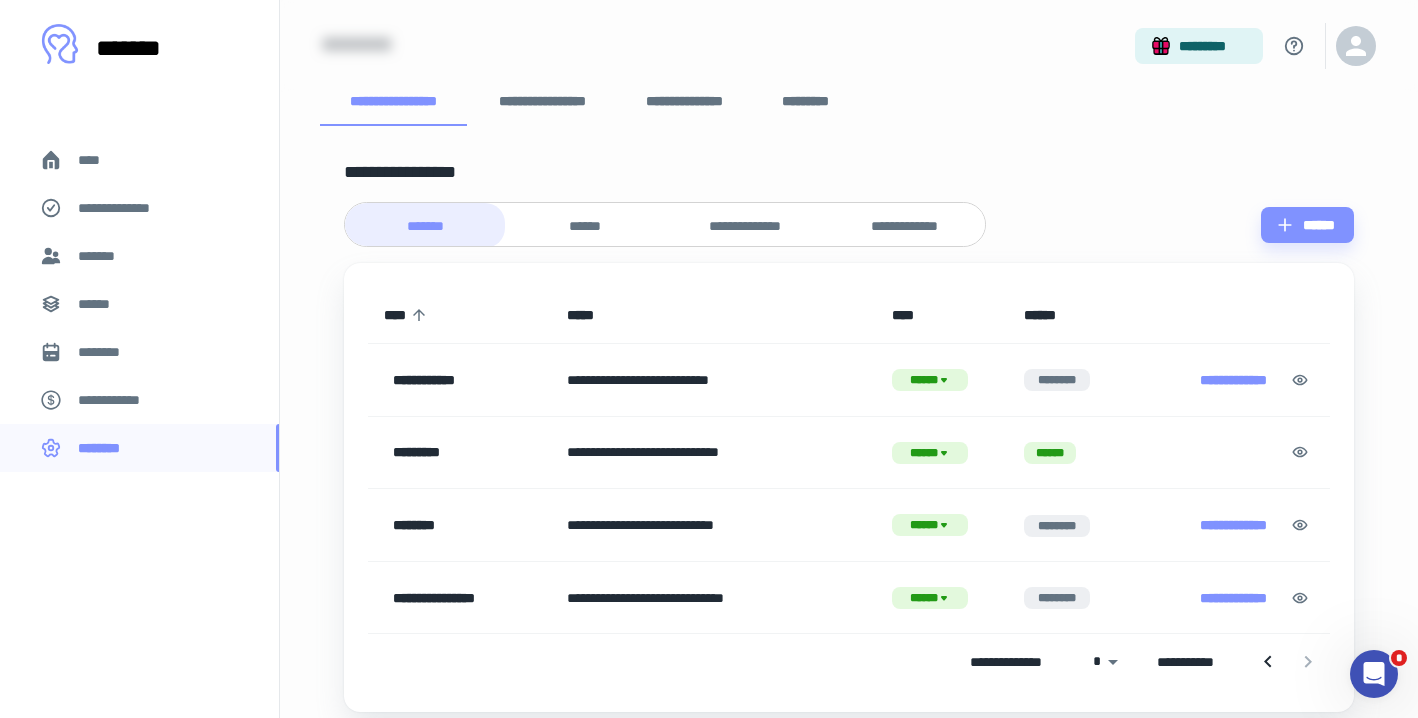 scroll, scrollTop: 91, scrollLeft: 0, axis: vertical 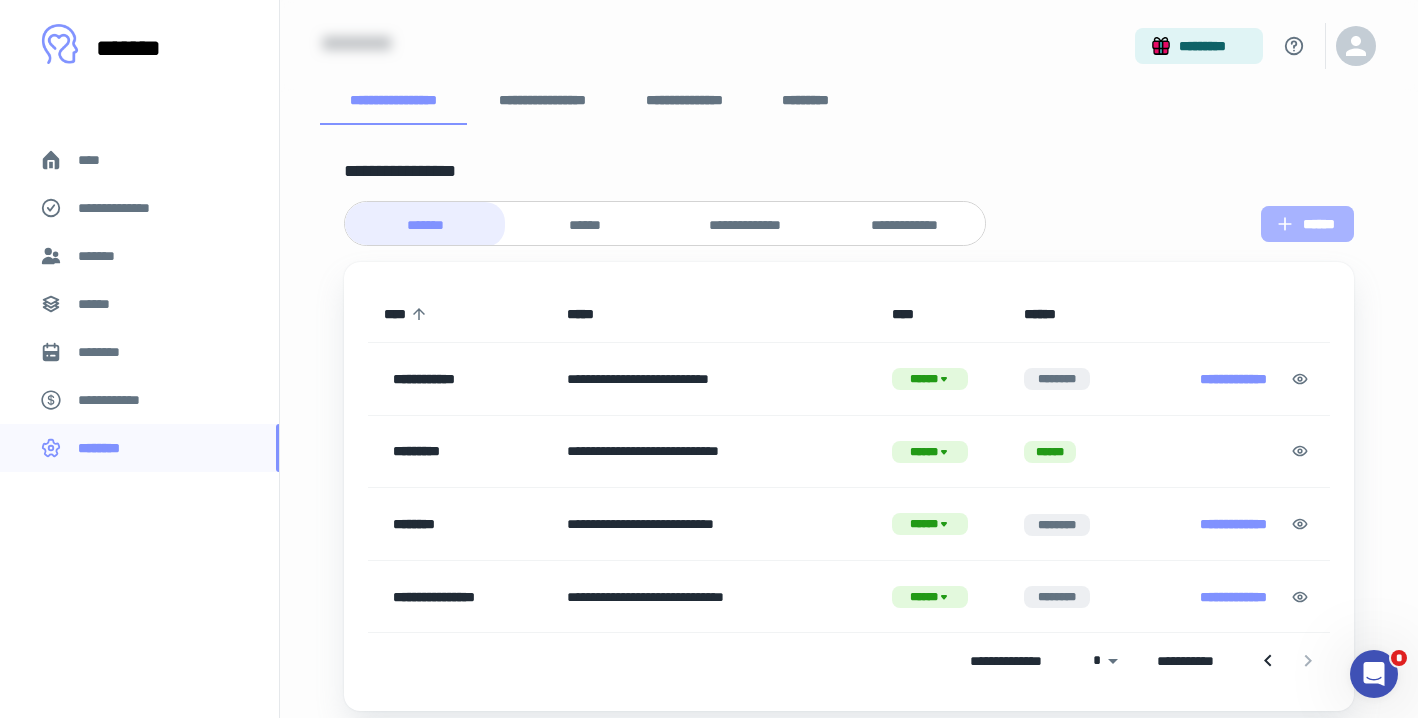 click on "******" at bounding box center [1307, 224] 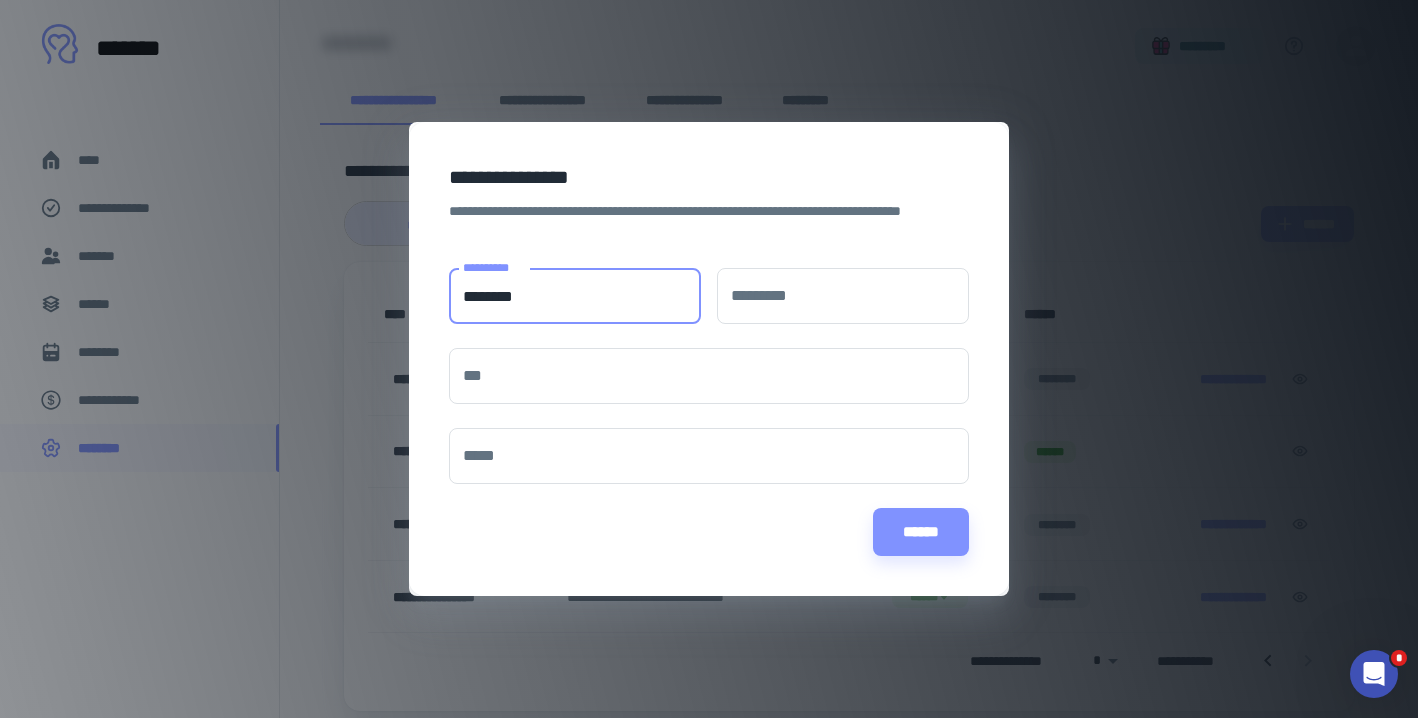 type on "********" 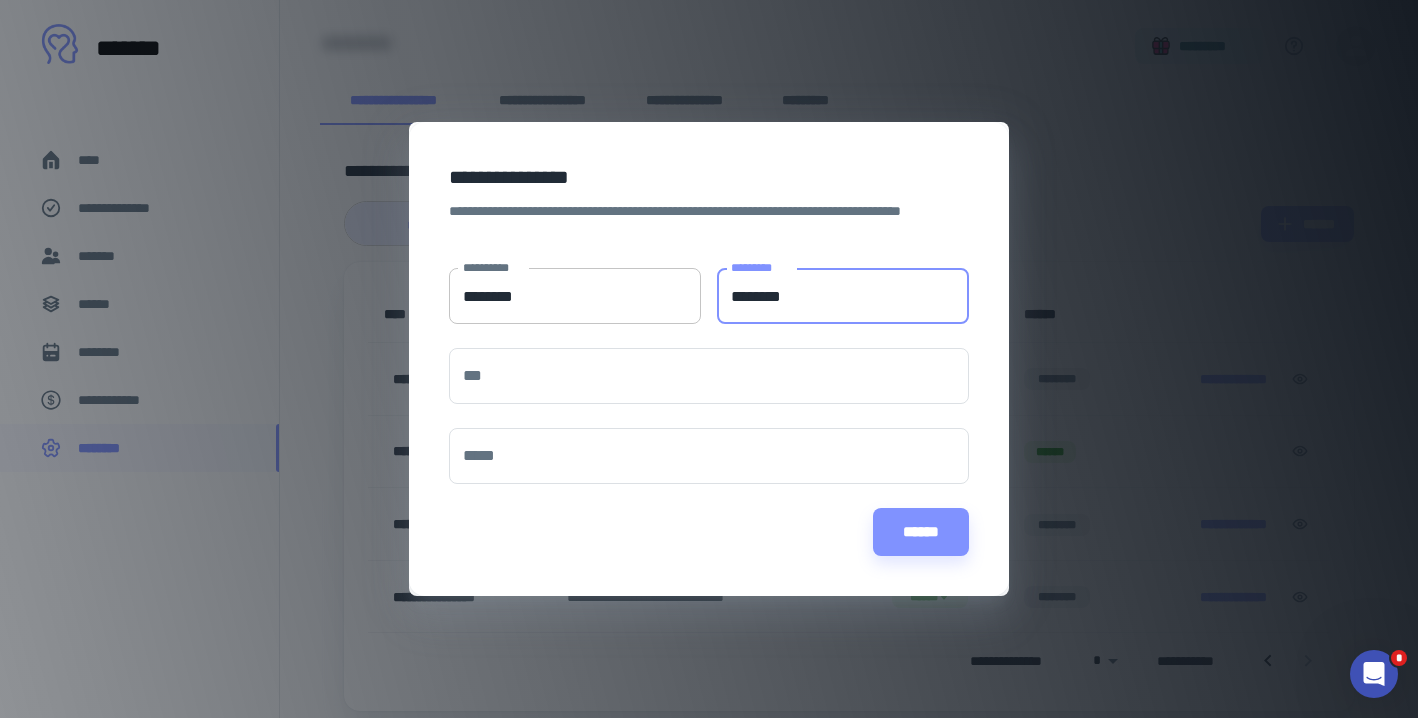 type on "********" 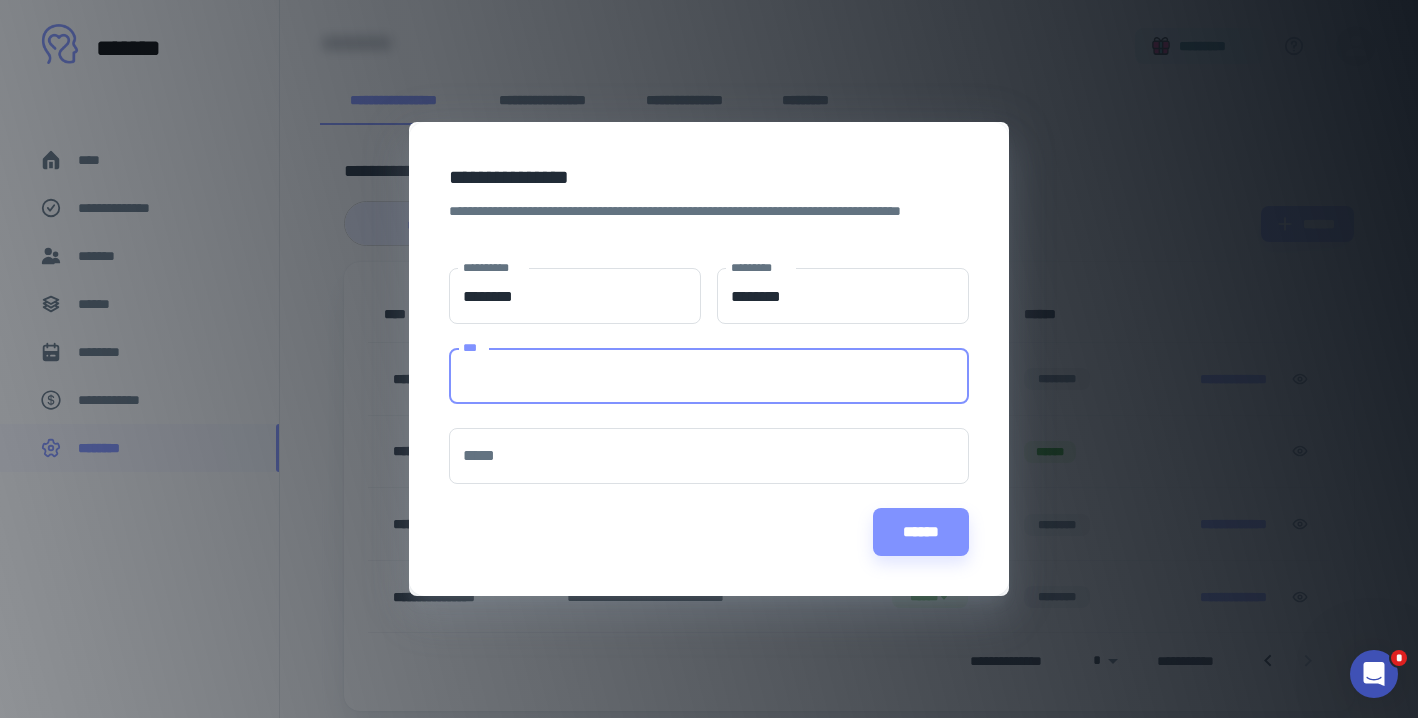 drag, startPoint x: 253, startPoint y: 625, endPoint x: 592, endPoint y: 367, distance: 426.01056 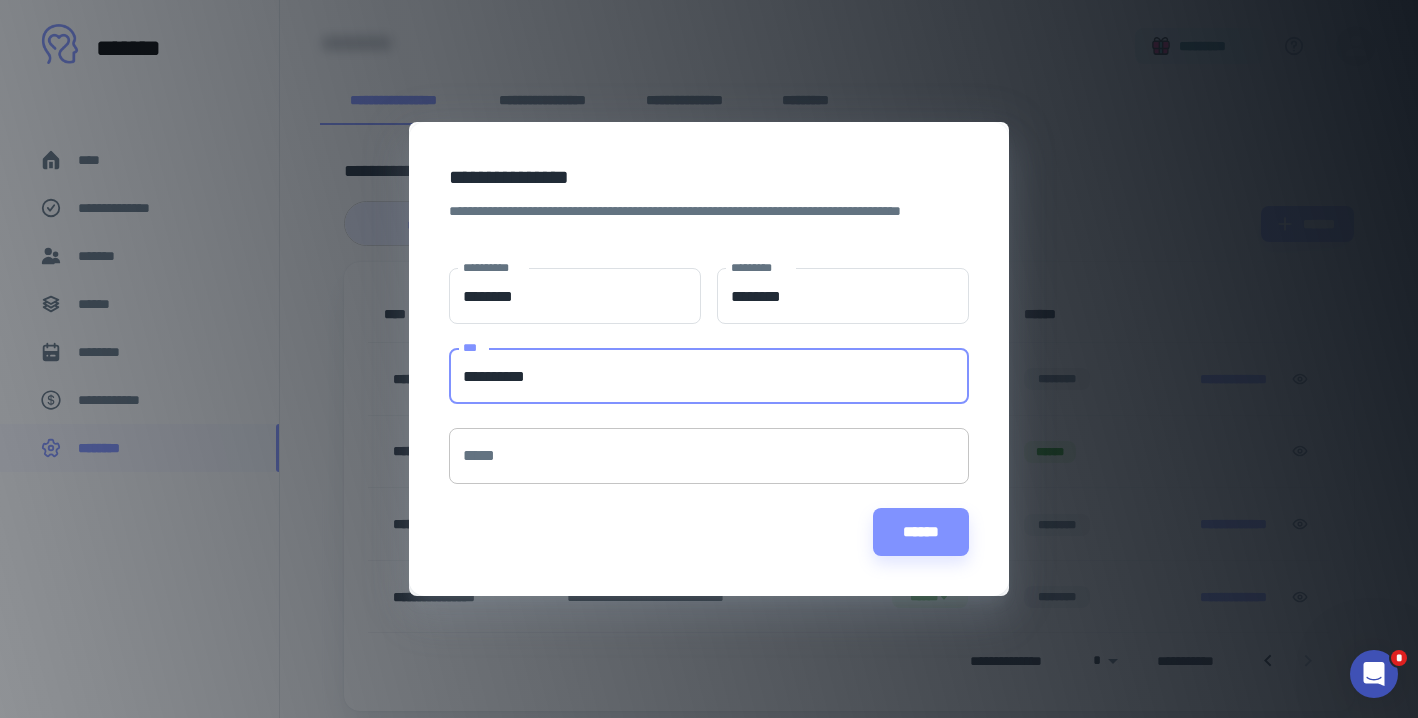 type on "**********" 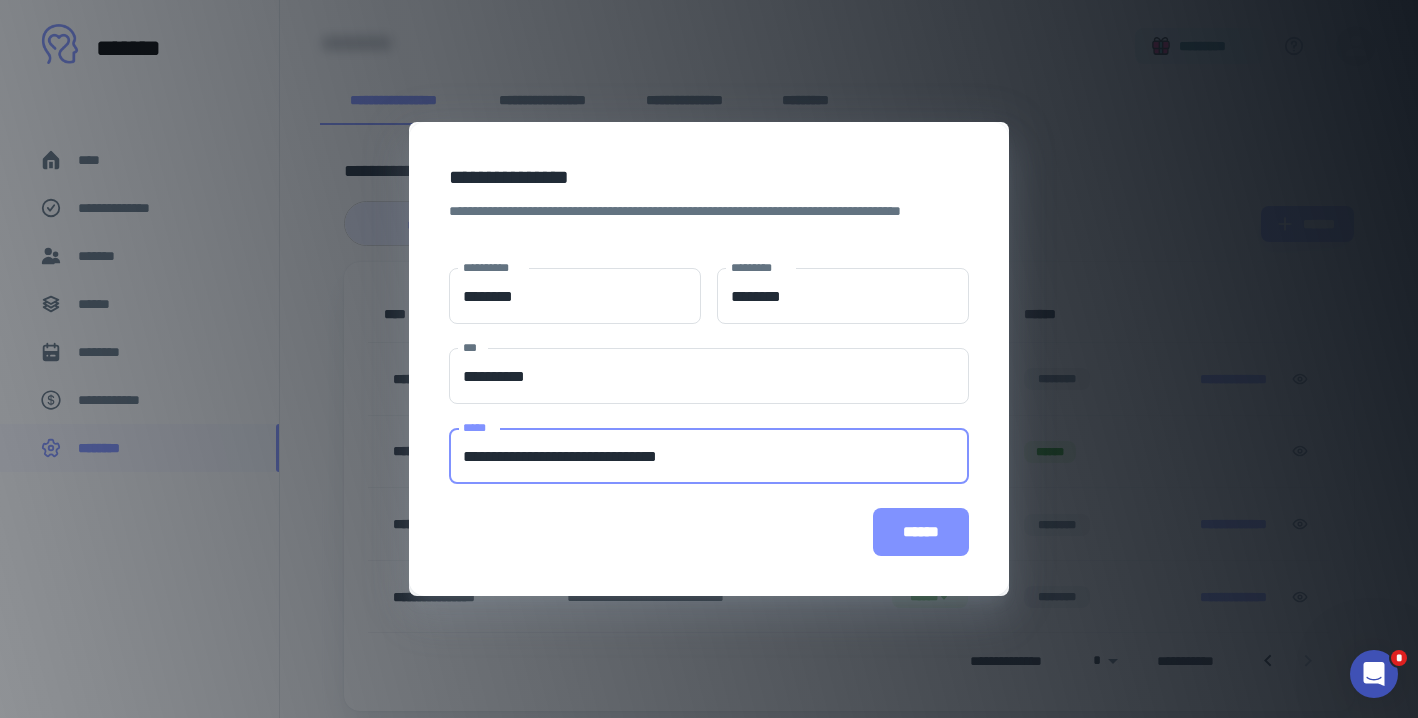 type on "**********" 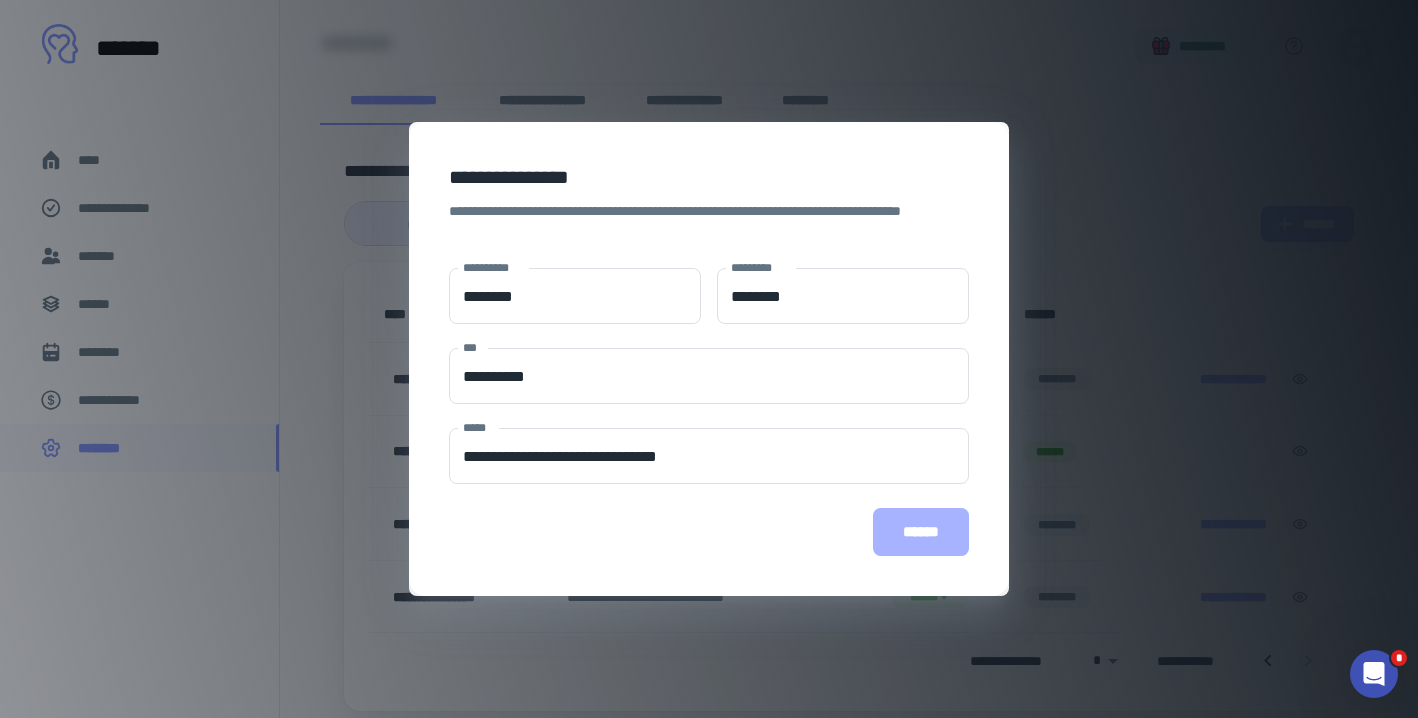 click on "******" at bounding box center (921, 532) 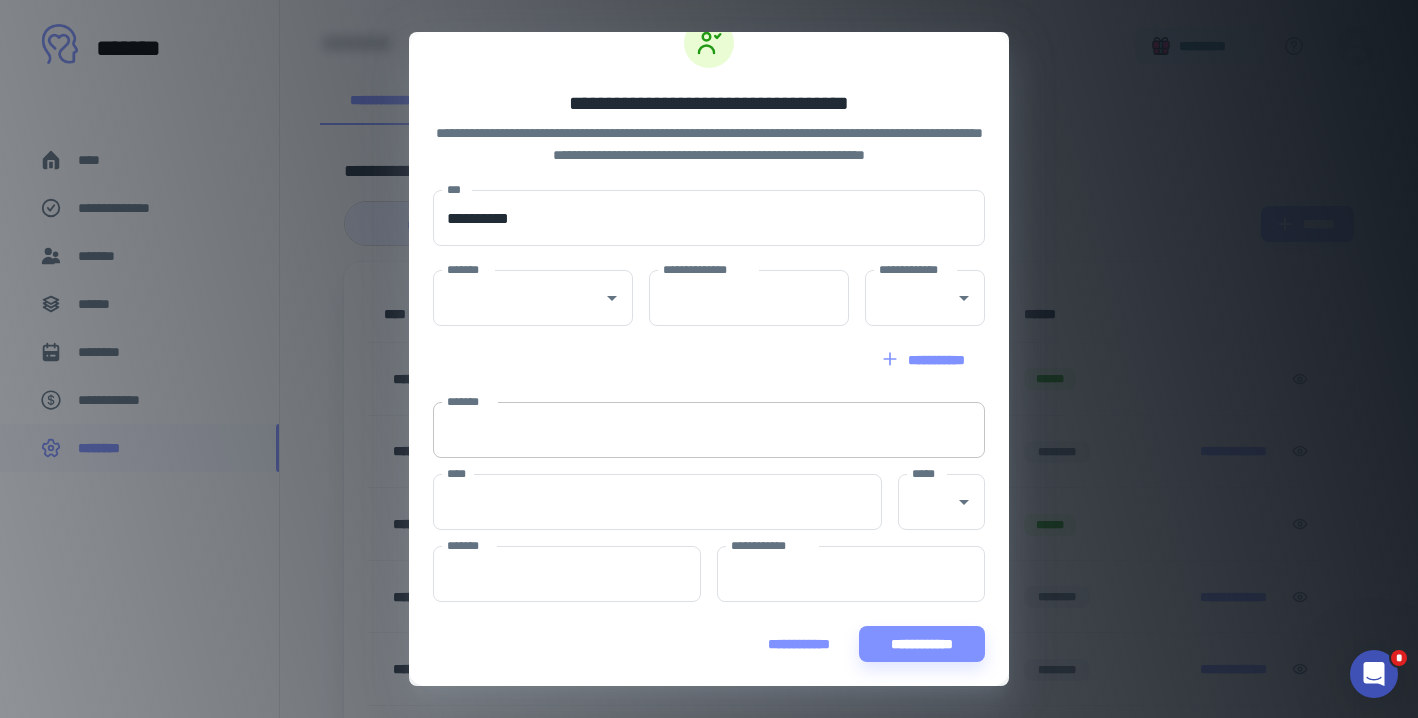 scroll, scrollTop: 38, scrollLeft: 0, axis: vertical 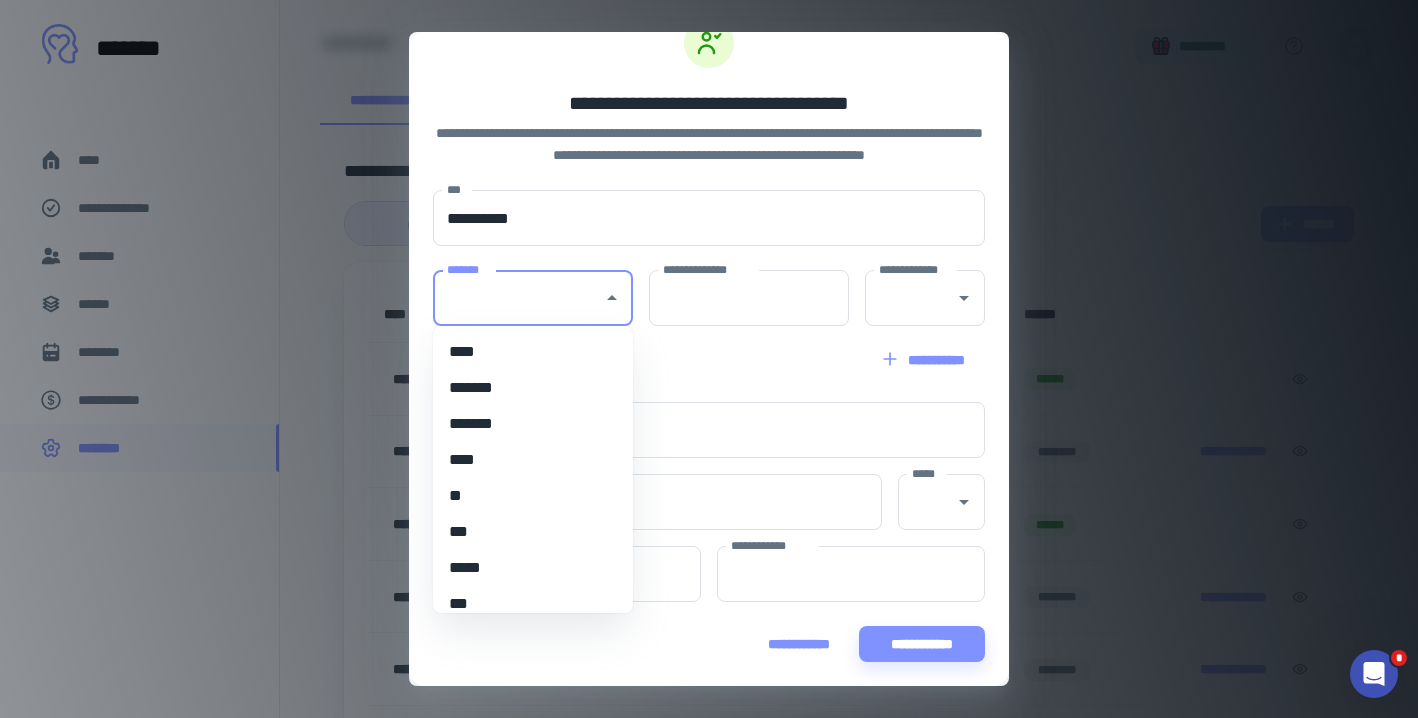 click on "*******" at bounding box center [518, 298] 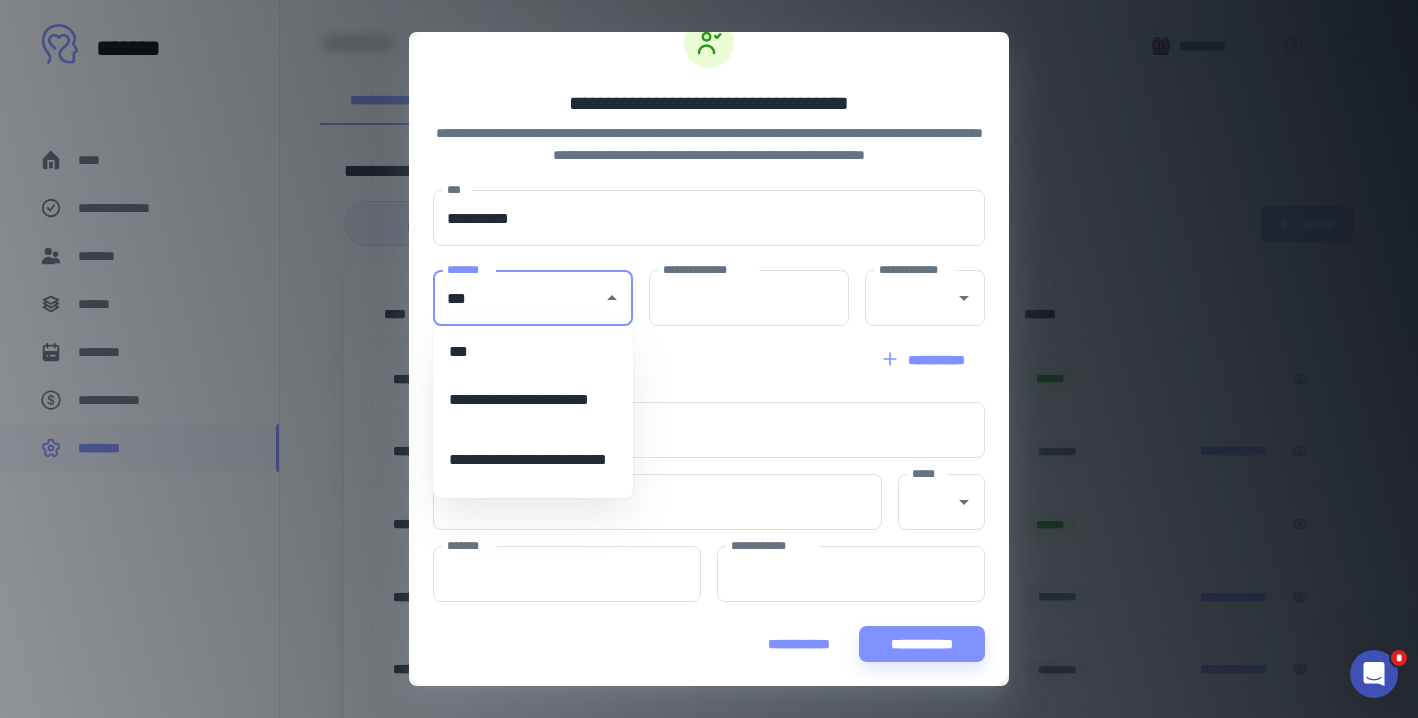 click on "**********" at bounding box center [533, 460] 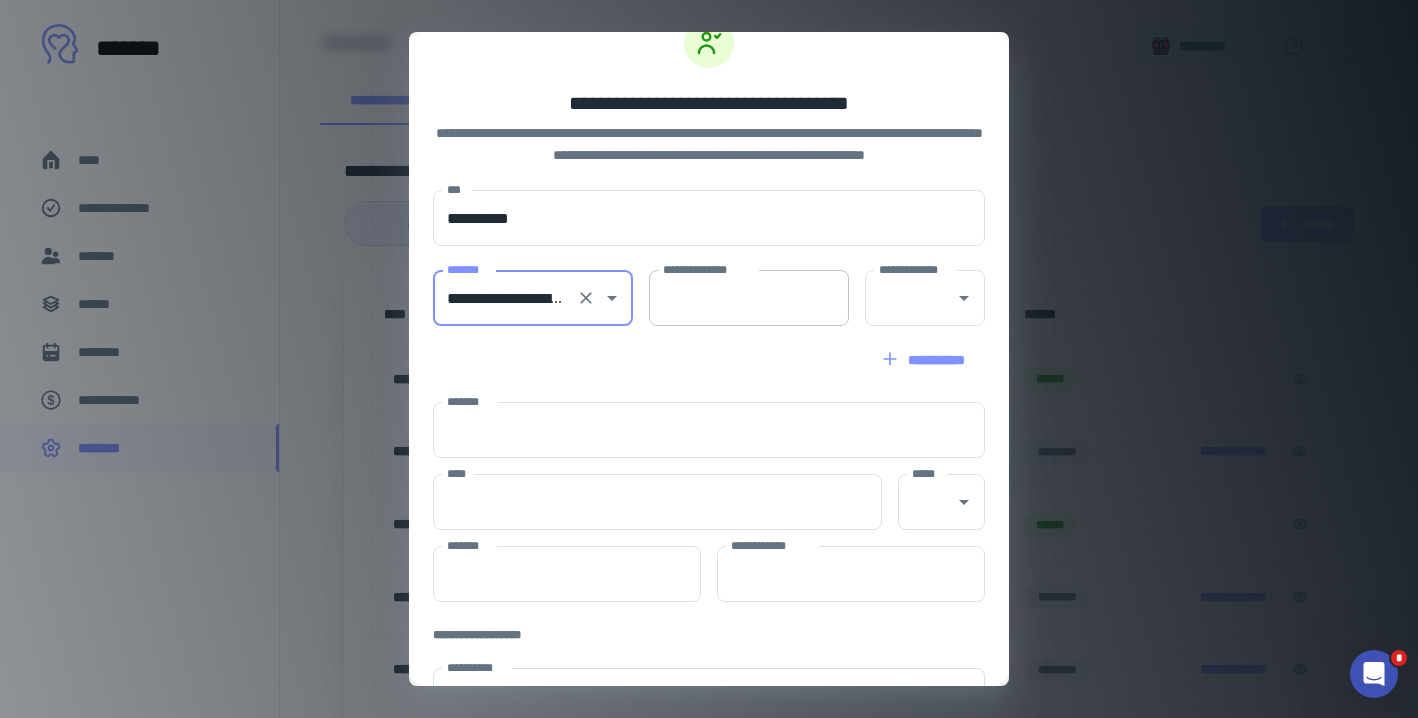 click on "**********" at bounding box center [749, 298] 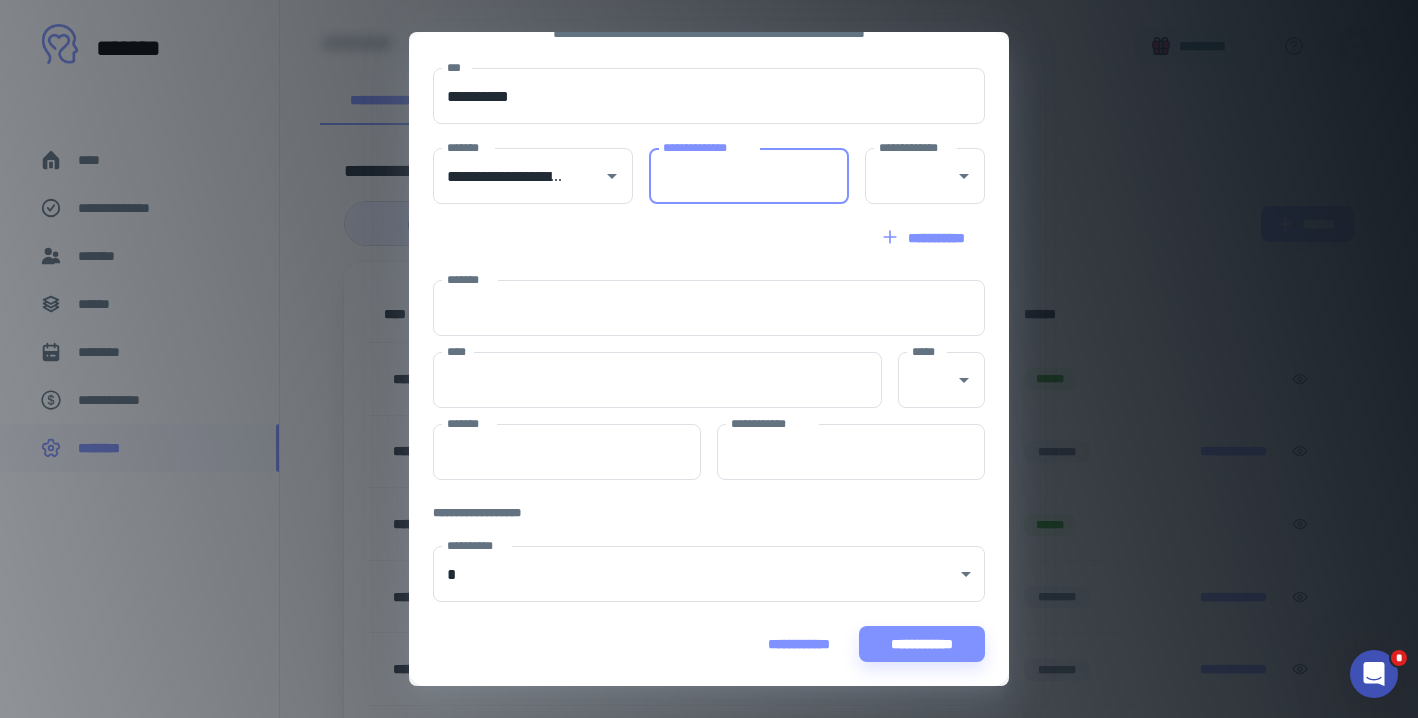 scroll, scrollTop: 160, scrollLeft: 0, axis: vertical 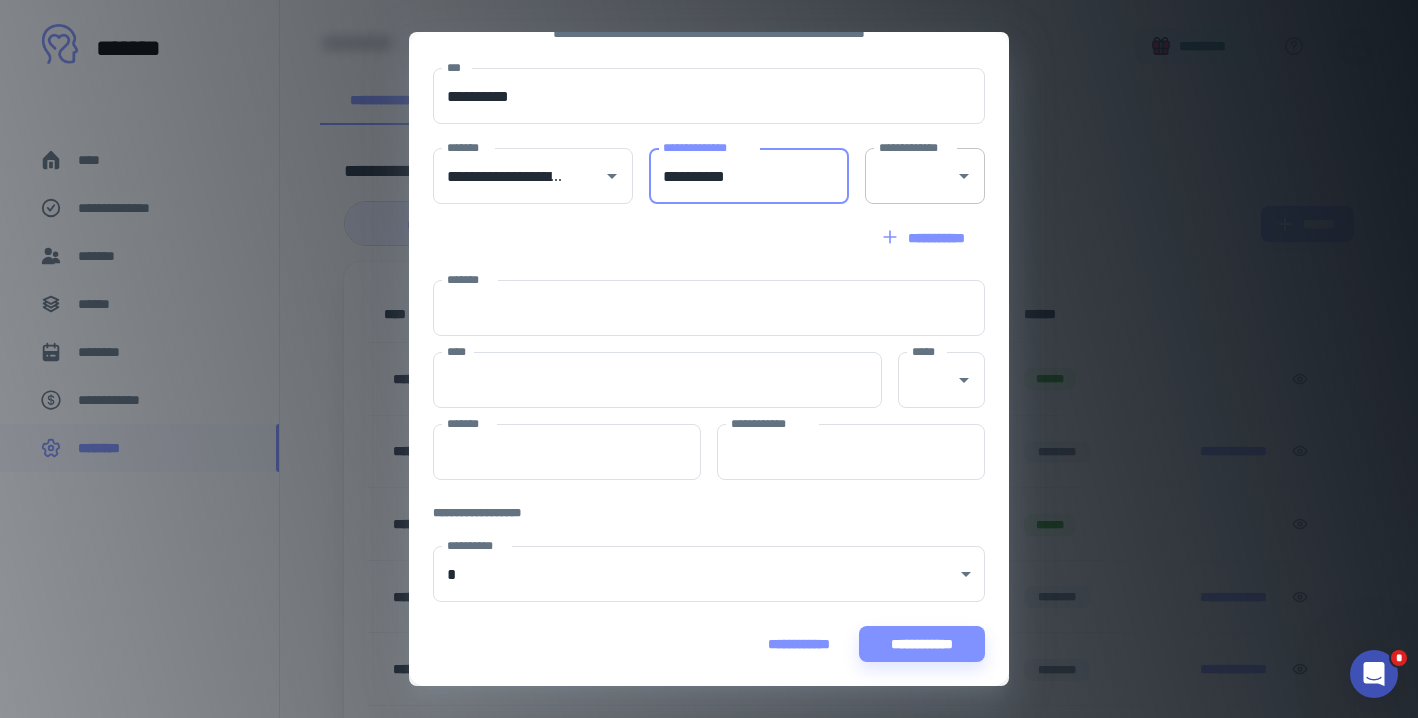 type on "**********" 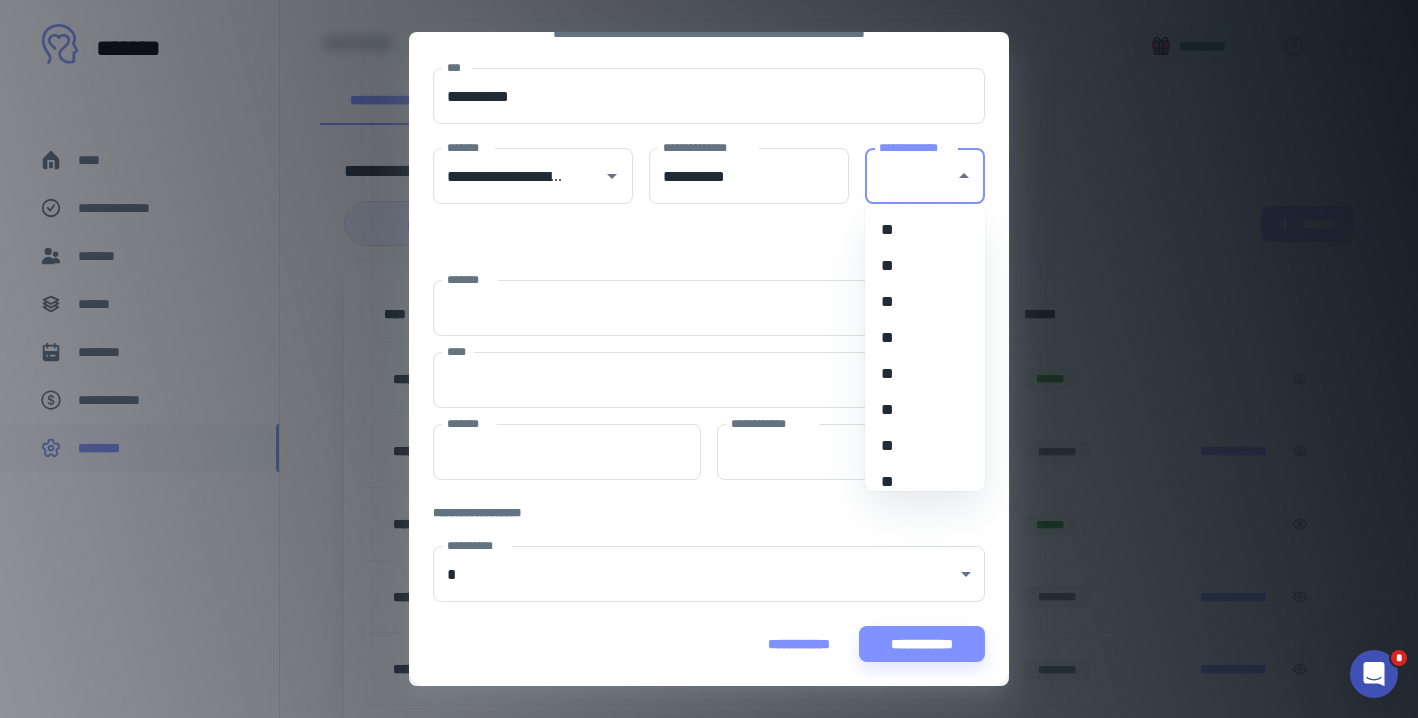 click on "**********" at bounding box center (910, 176) 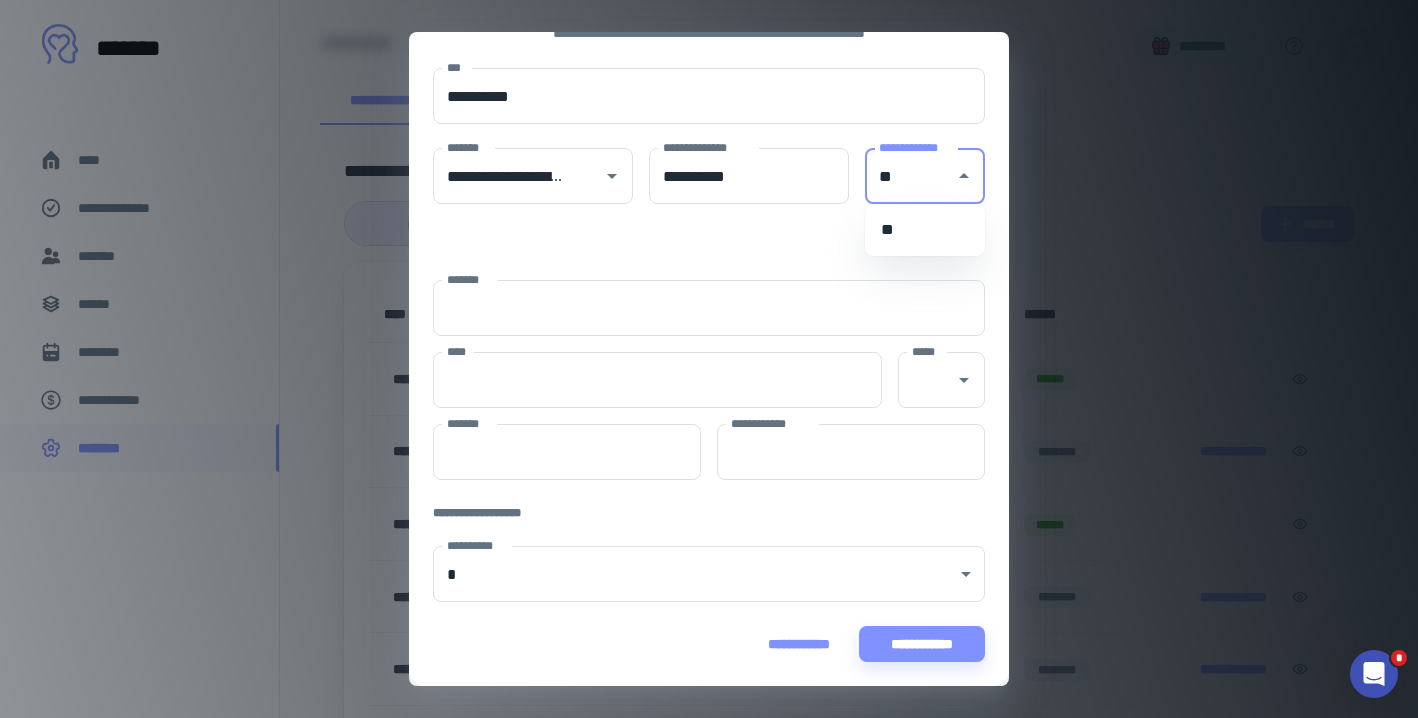 click on "**" at bounding box center (925, 230) 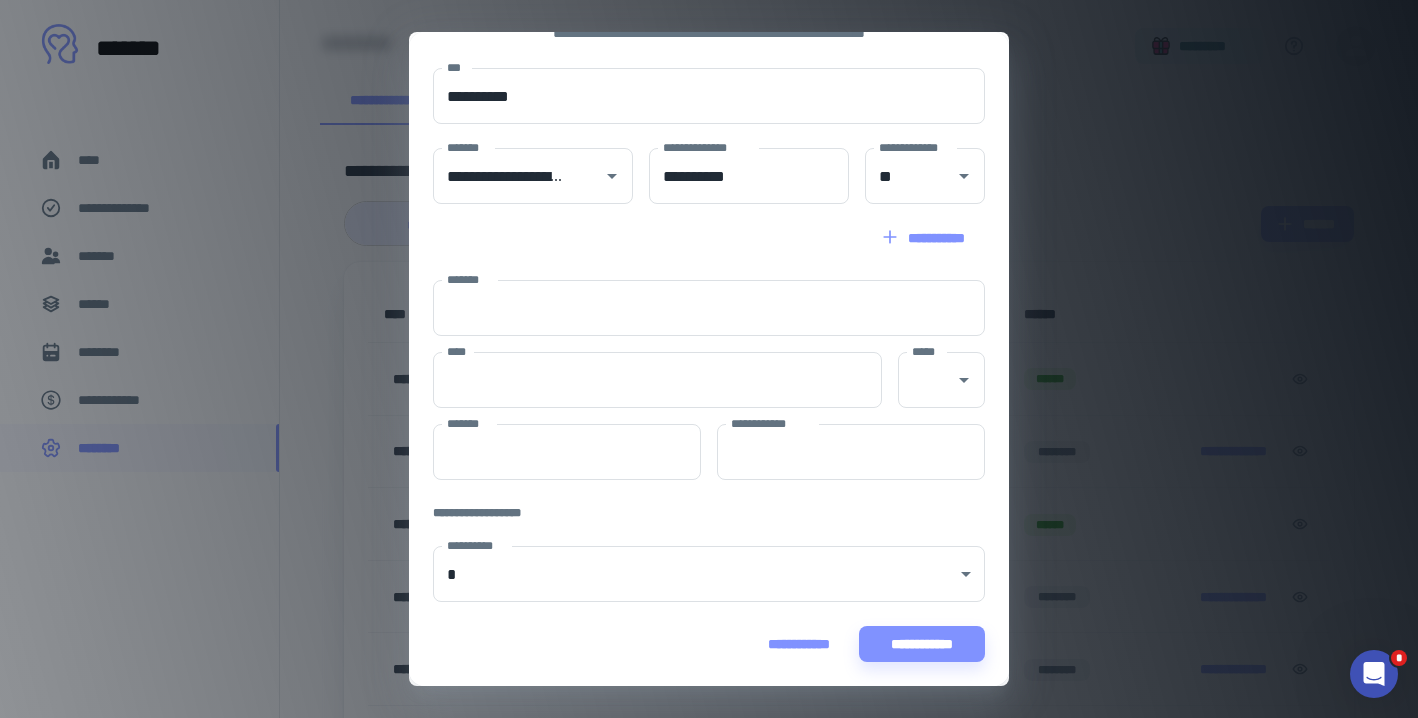 click on "**********" at bounding box center (709, 238) 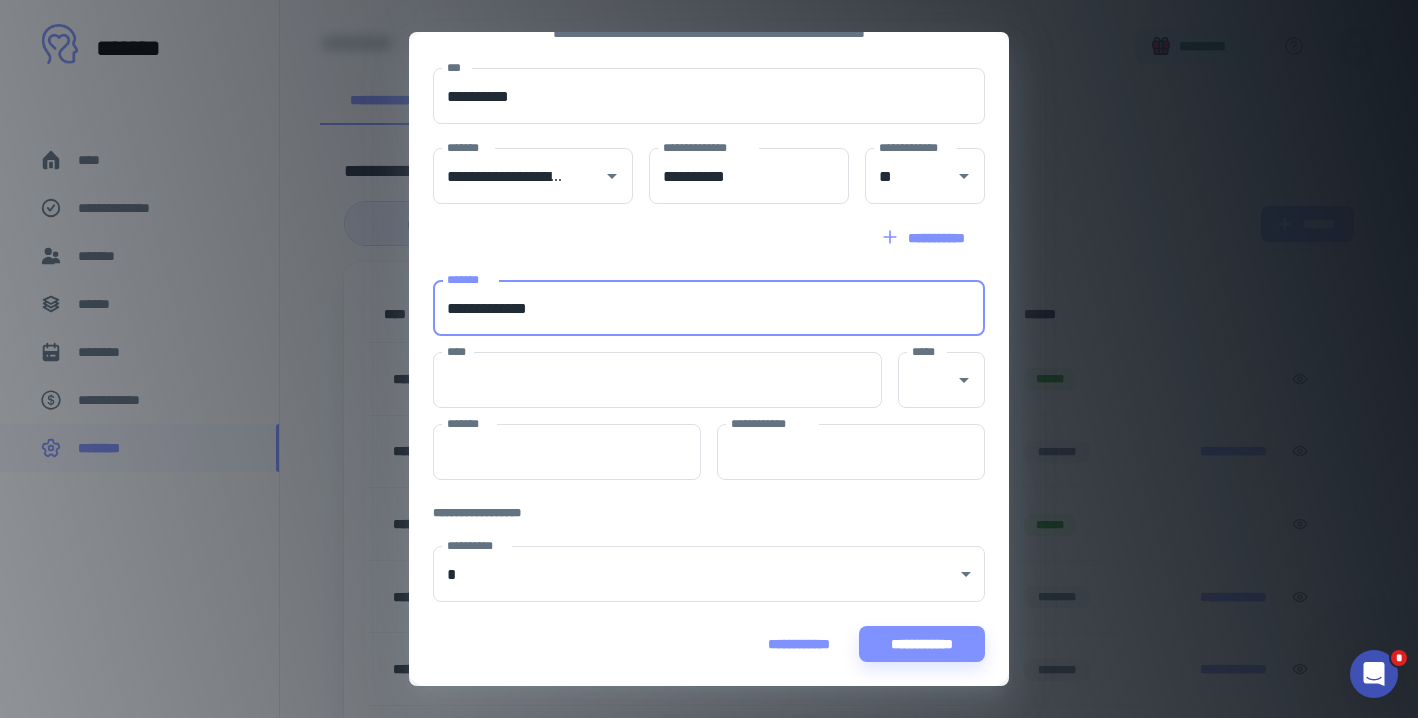 type on "**********" 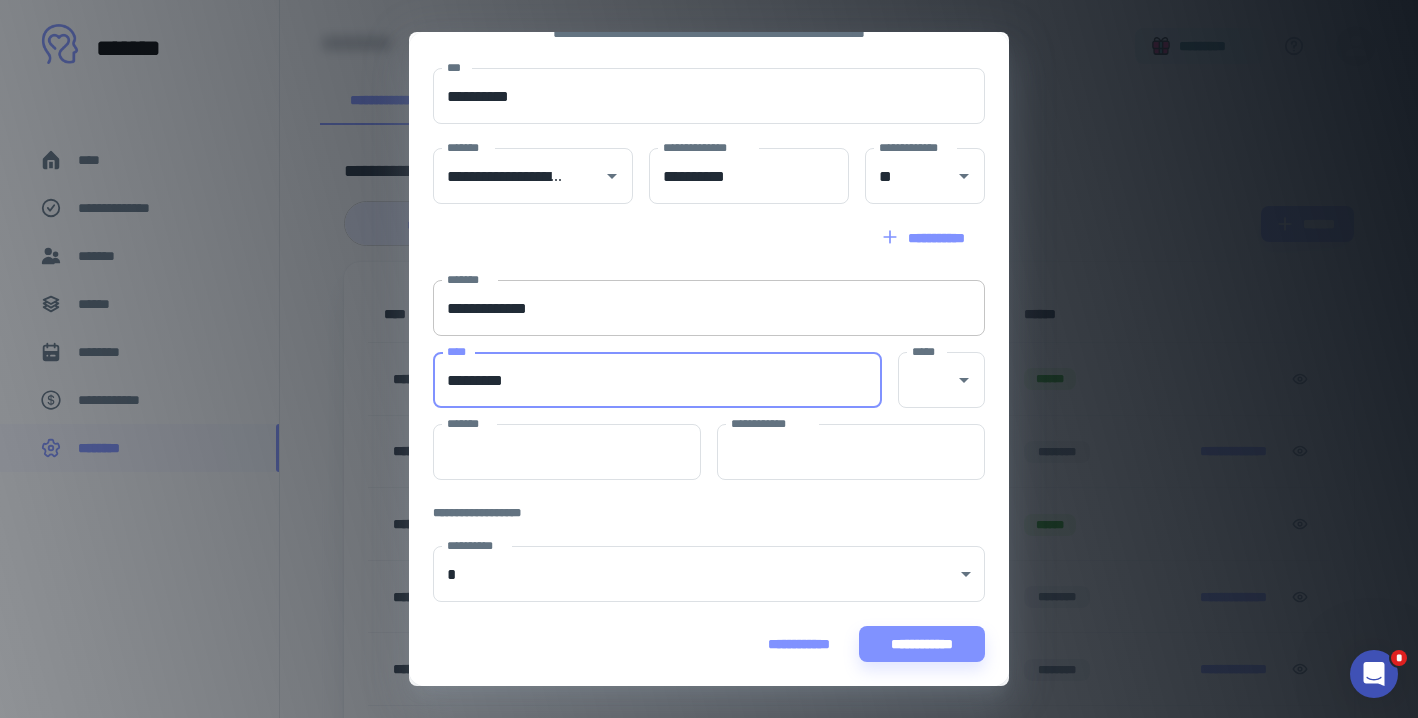 type on "*********" 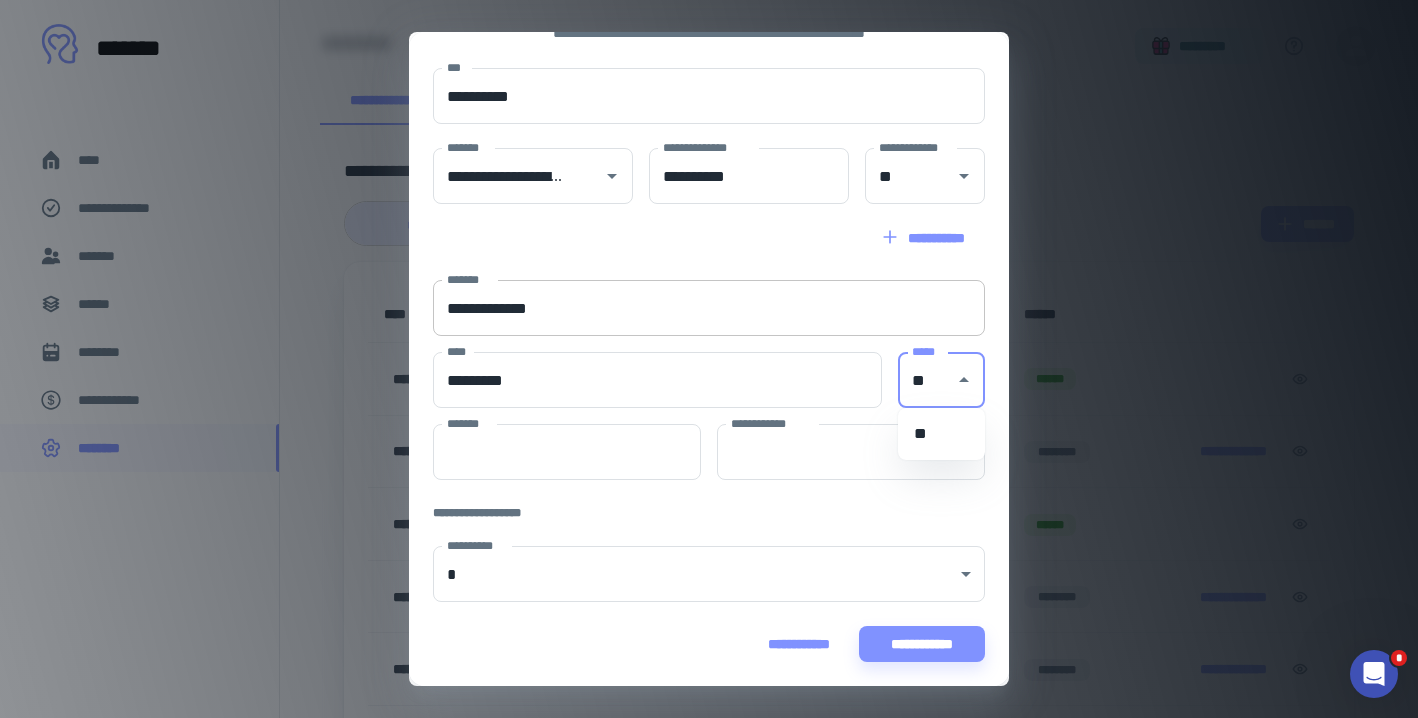 type on "**" 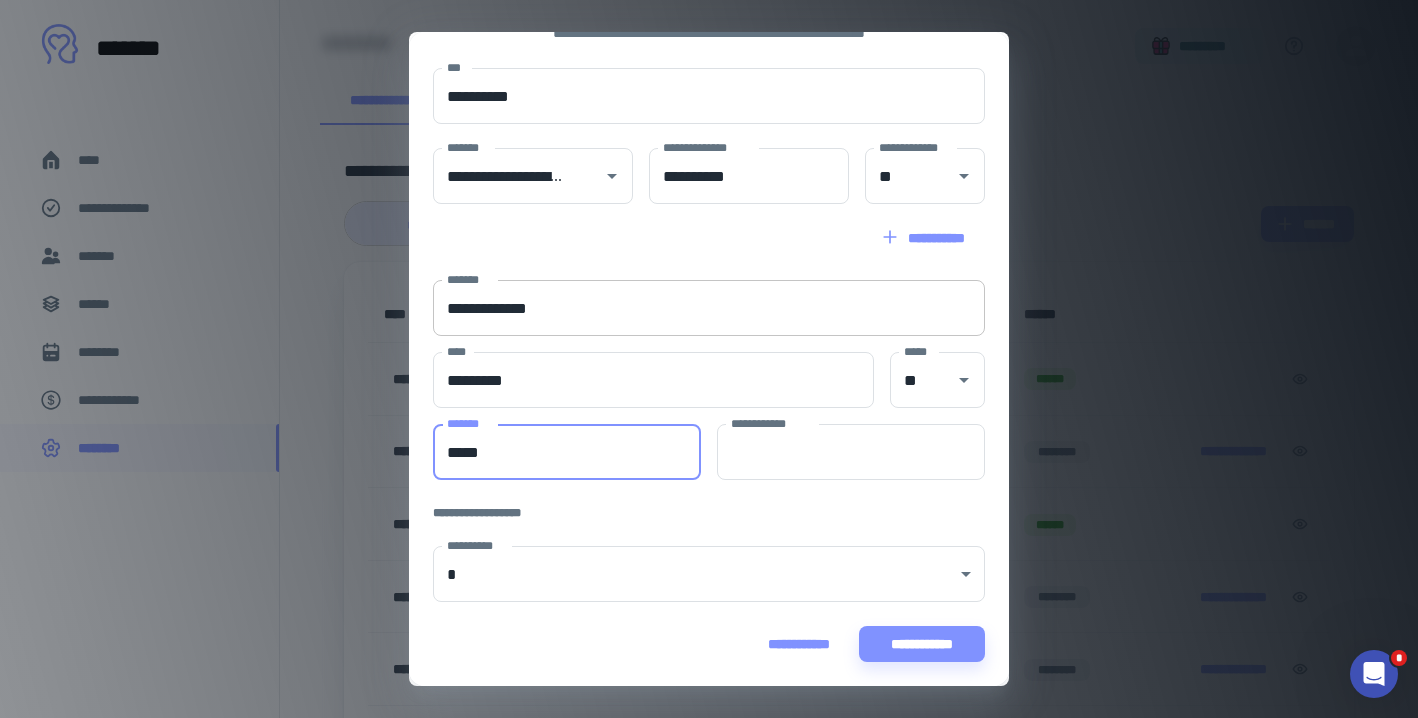 type on "*****" 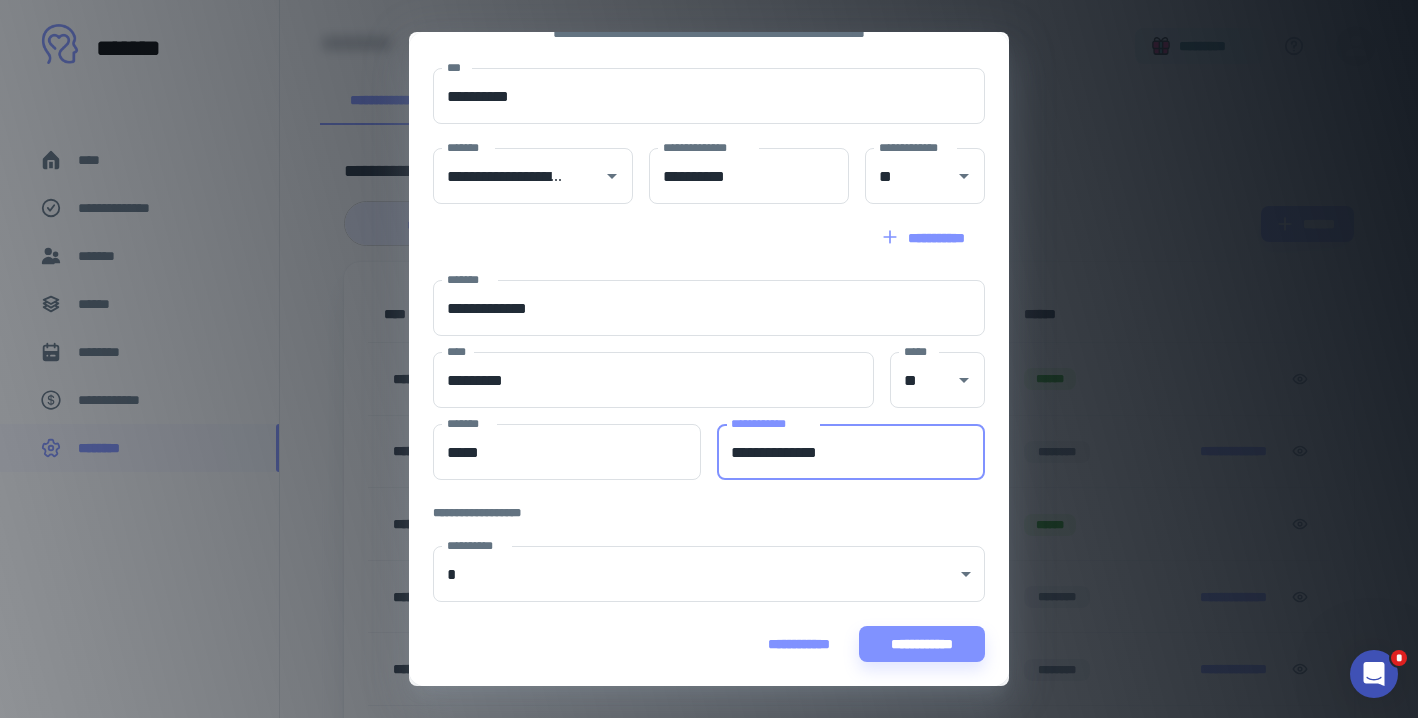 paste 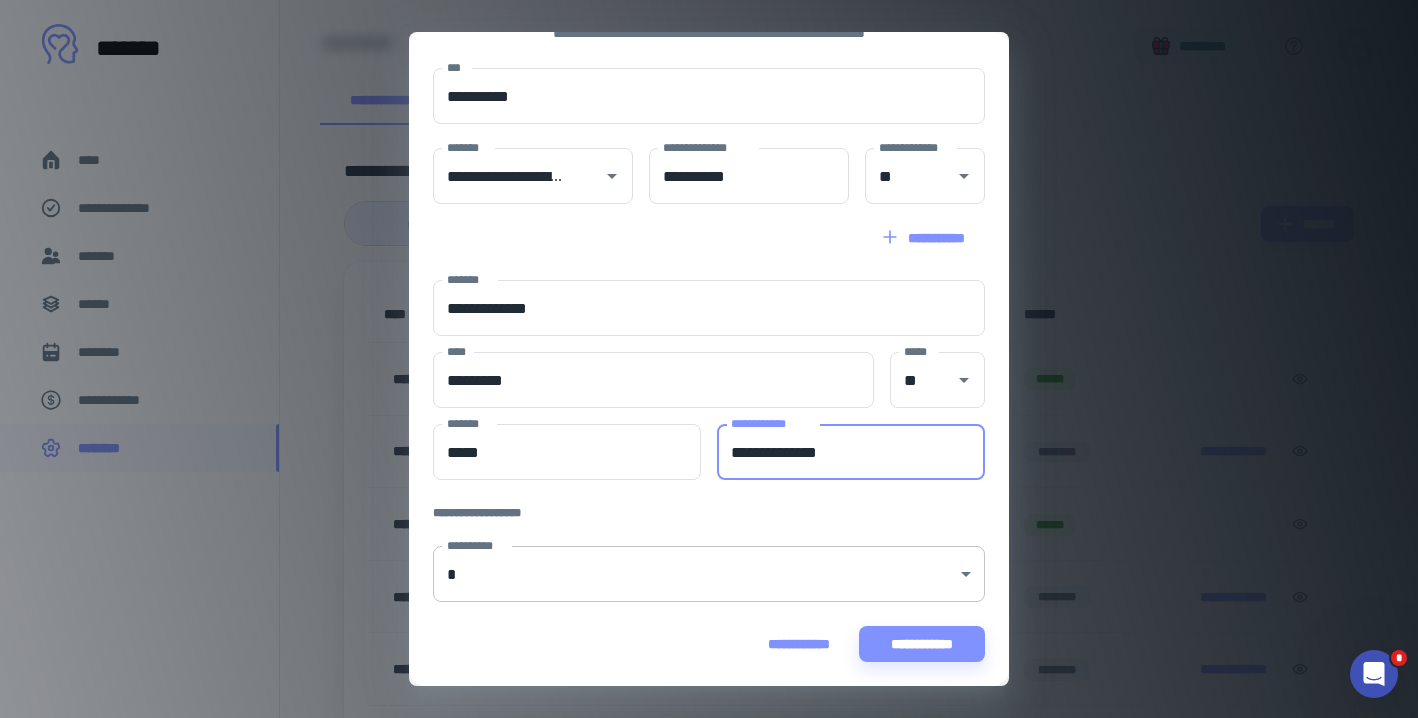 click on "**********" at bounding box center [709, 268] 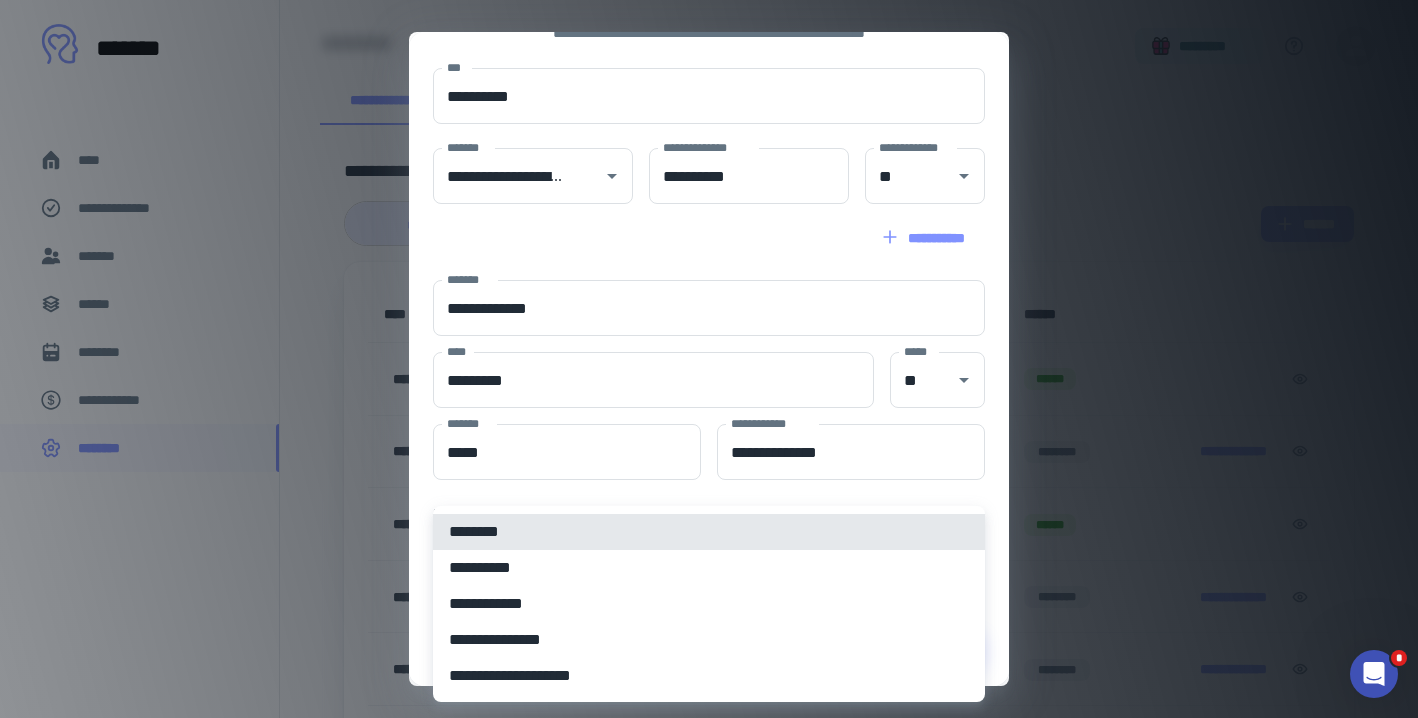click on "**********" at bounding box center (709, 568) 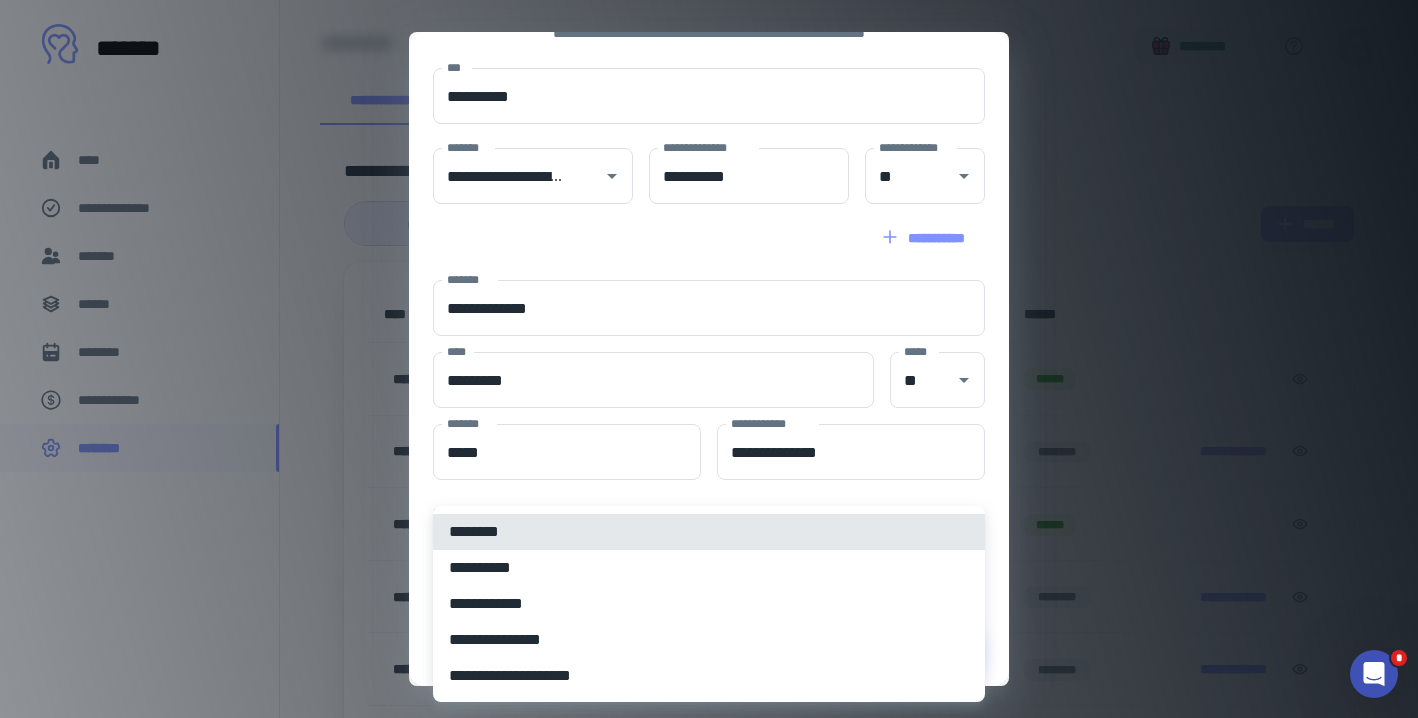 type on "**********" 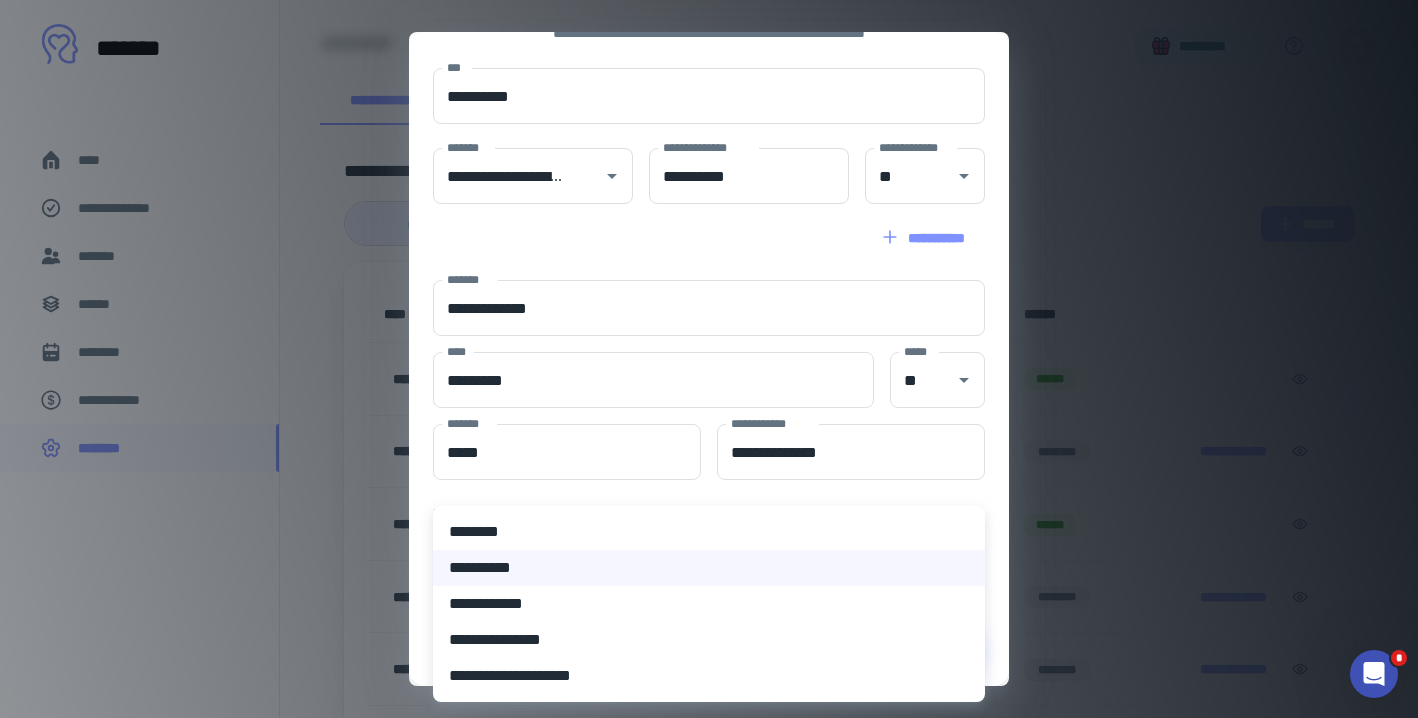 click on "**********" at bounding box center [709, 268] 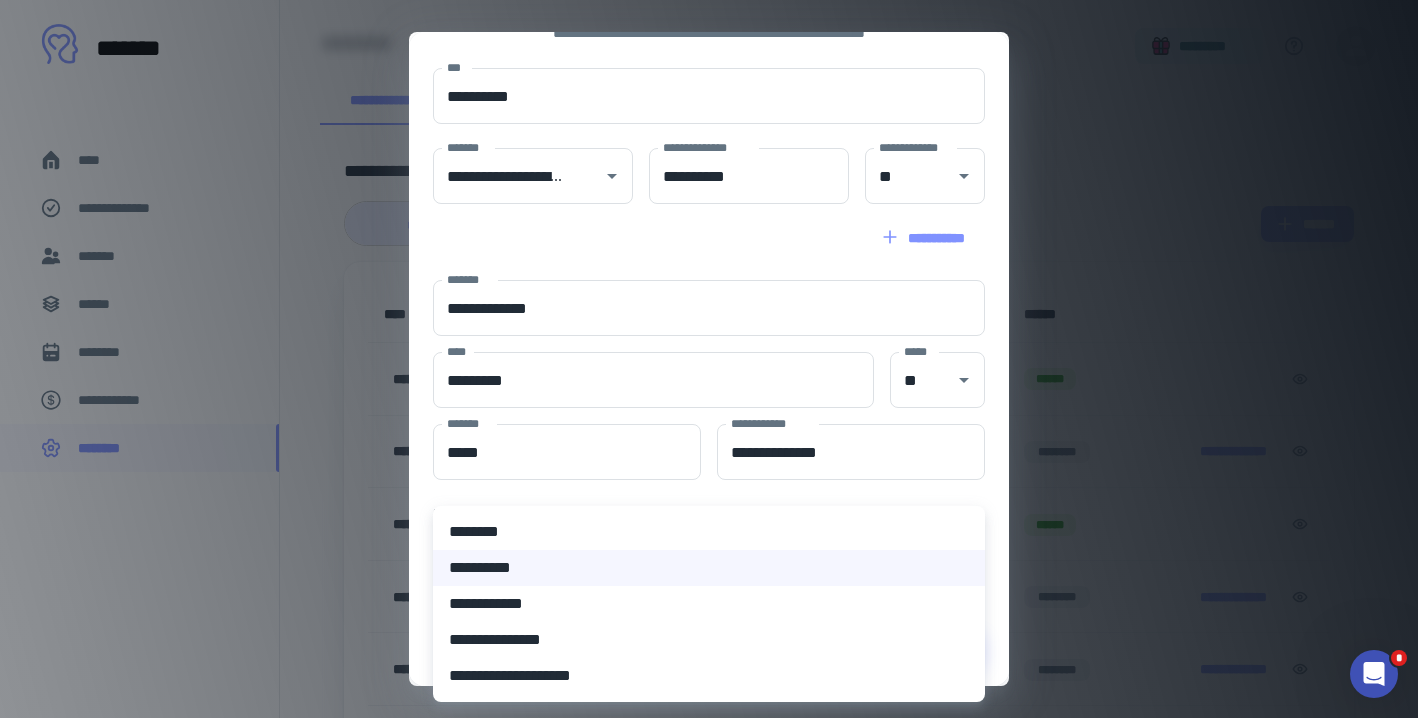 click at bounding box center (709, 359) 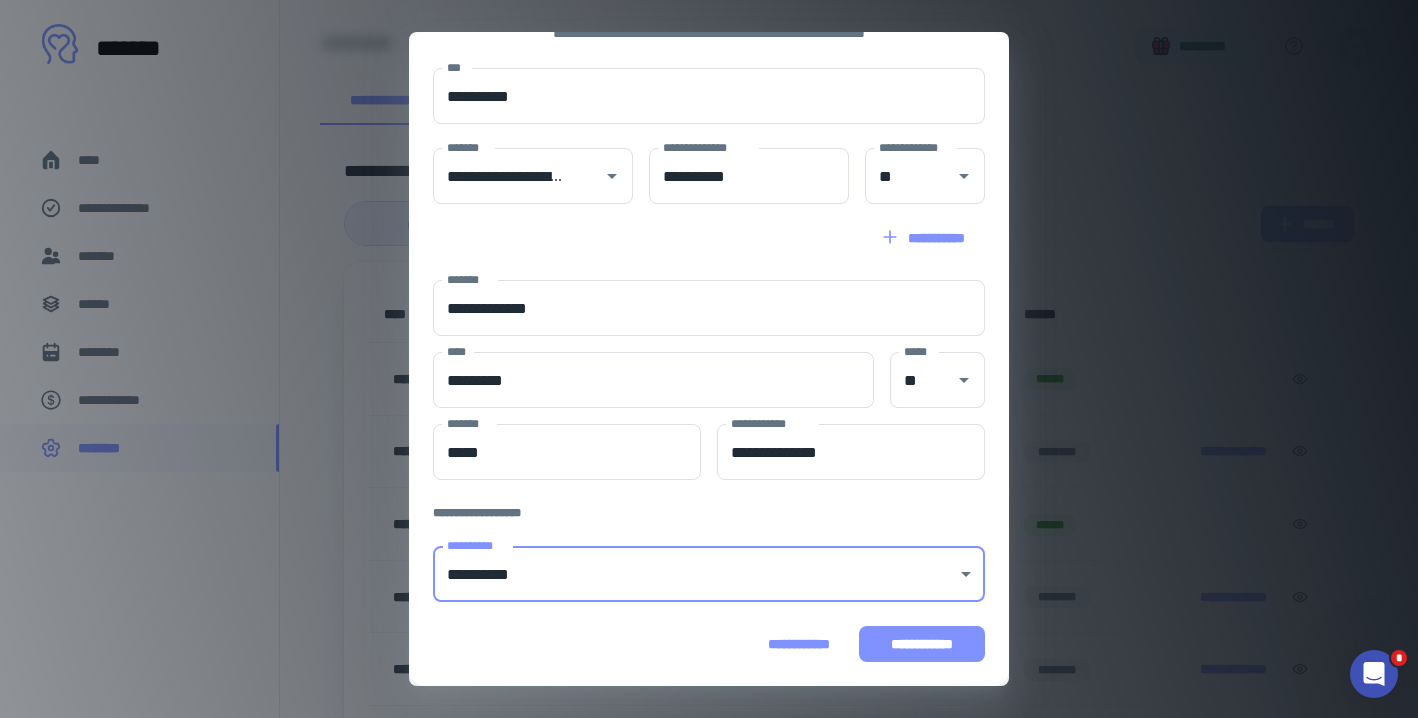 scroll, scrollTop: 160, scrollLeft: 0, axis: vertical 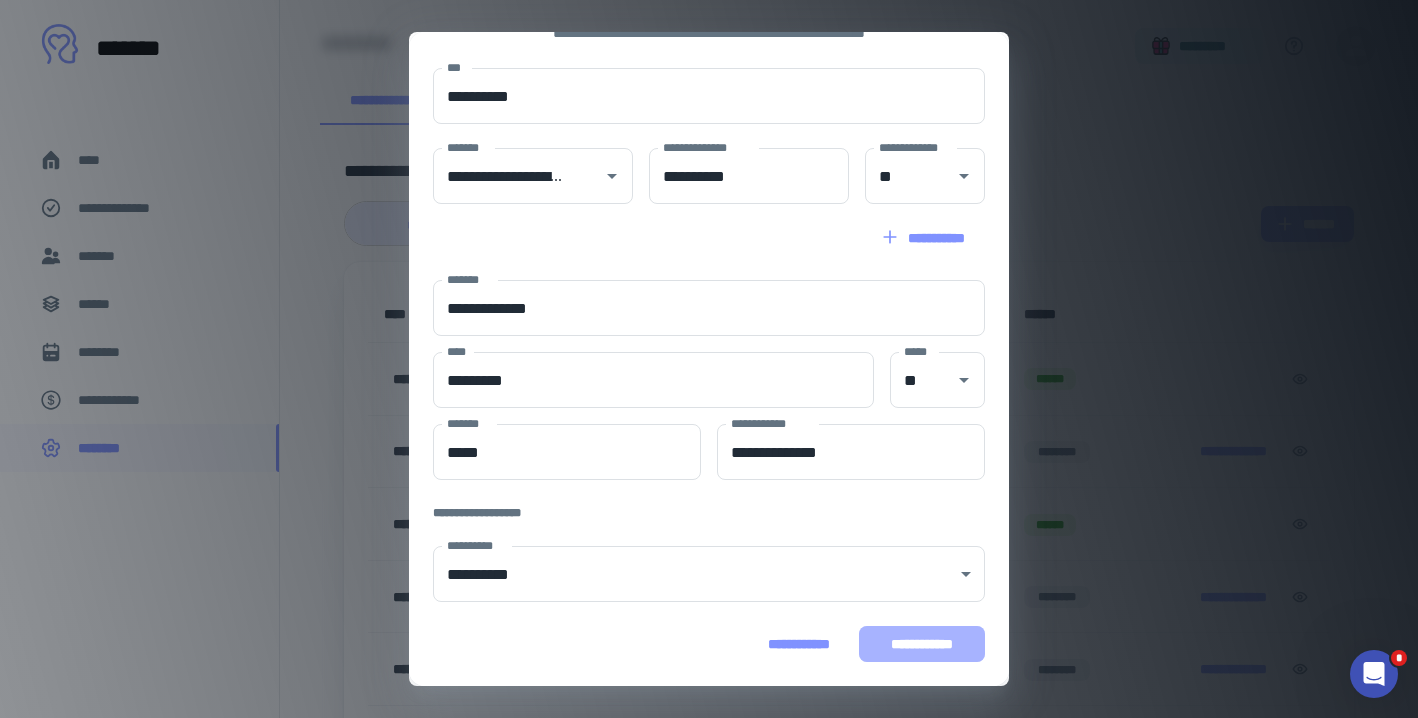 click on "**********" at bounding box center [922, 644] 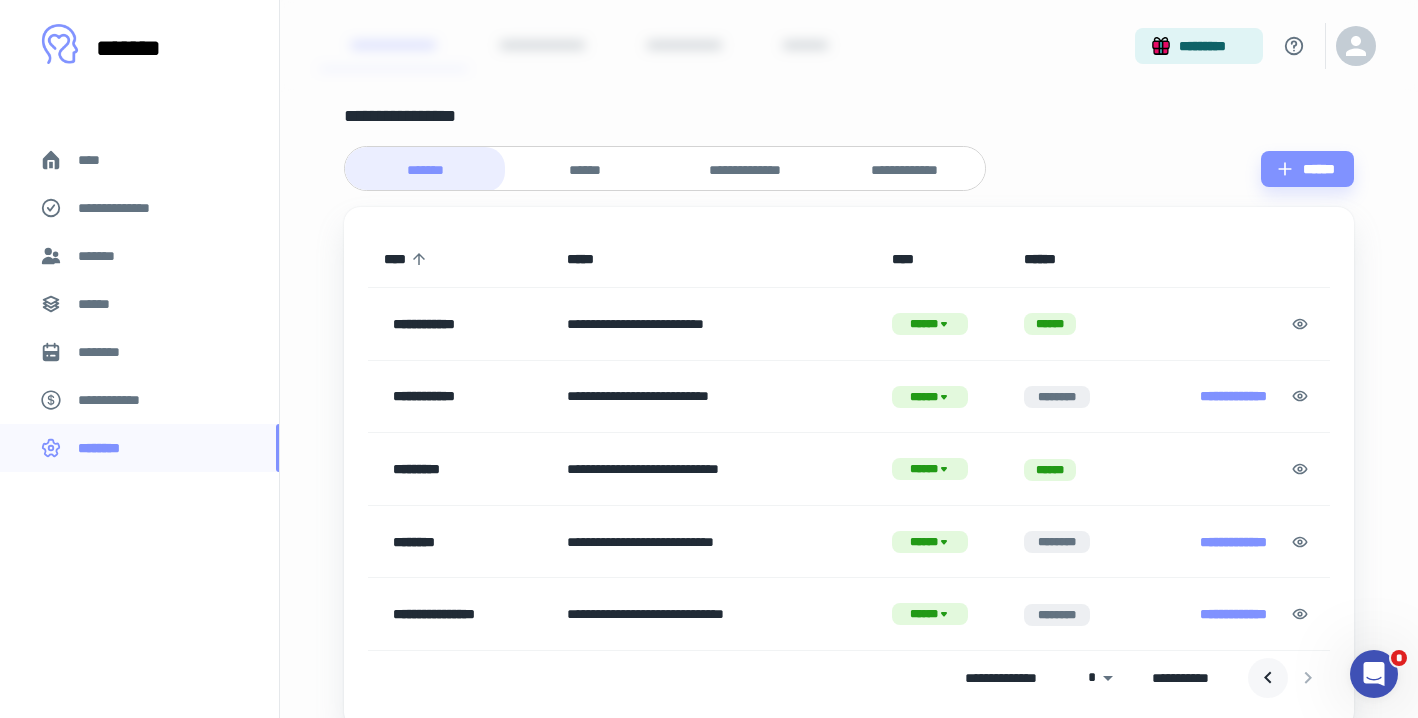 scroll, scrollTop: 149, scrollLeft: 0, axis: vertical 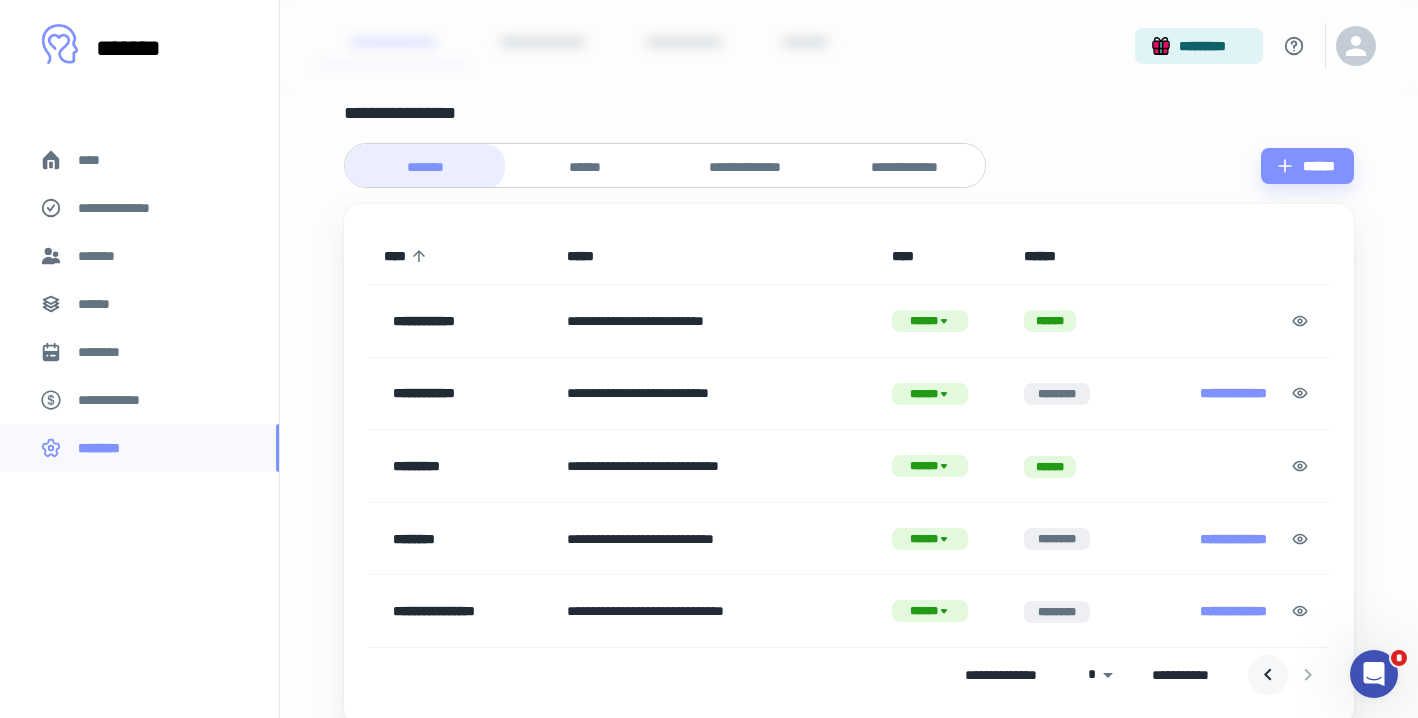 click 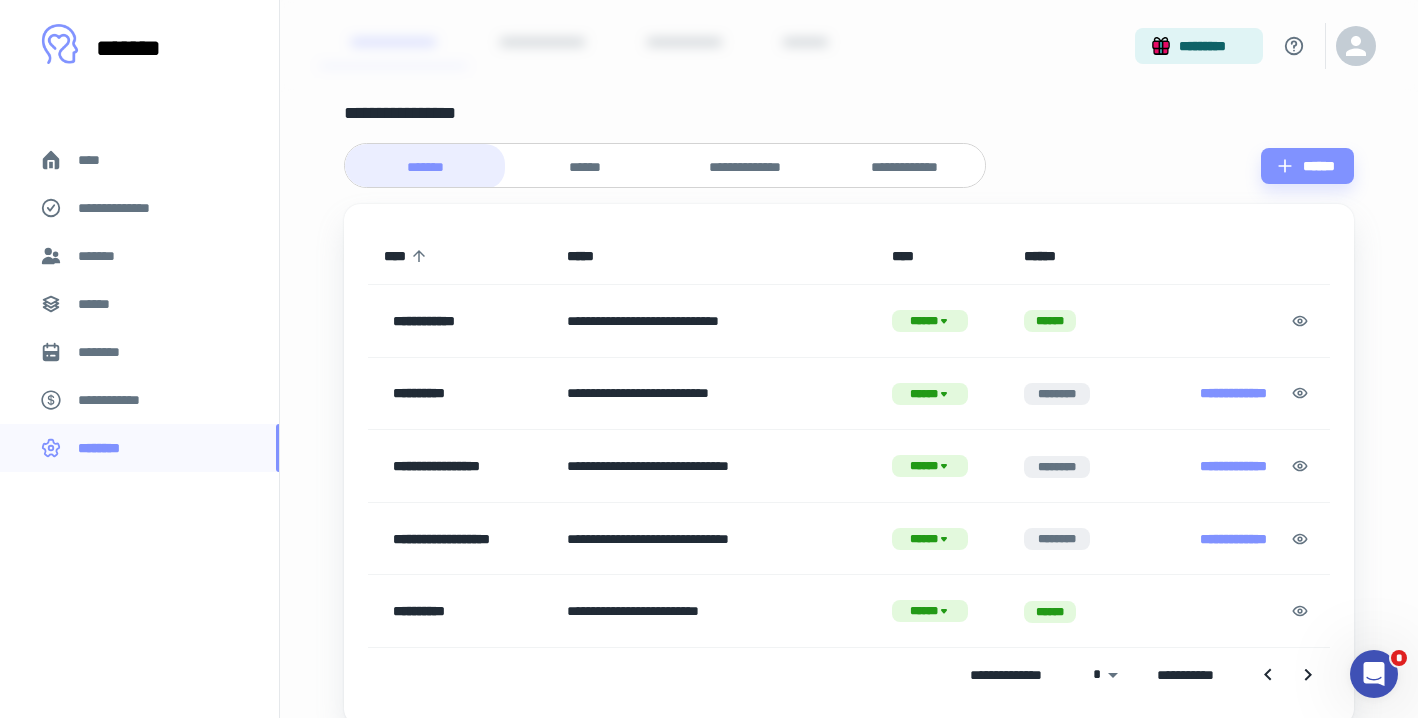 click on "******" at bounding box center (585, 167) 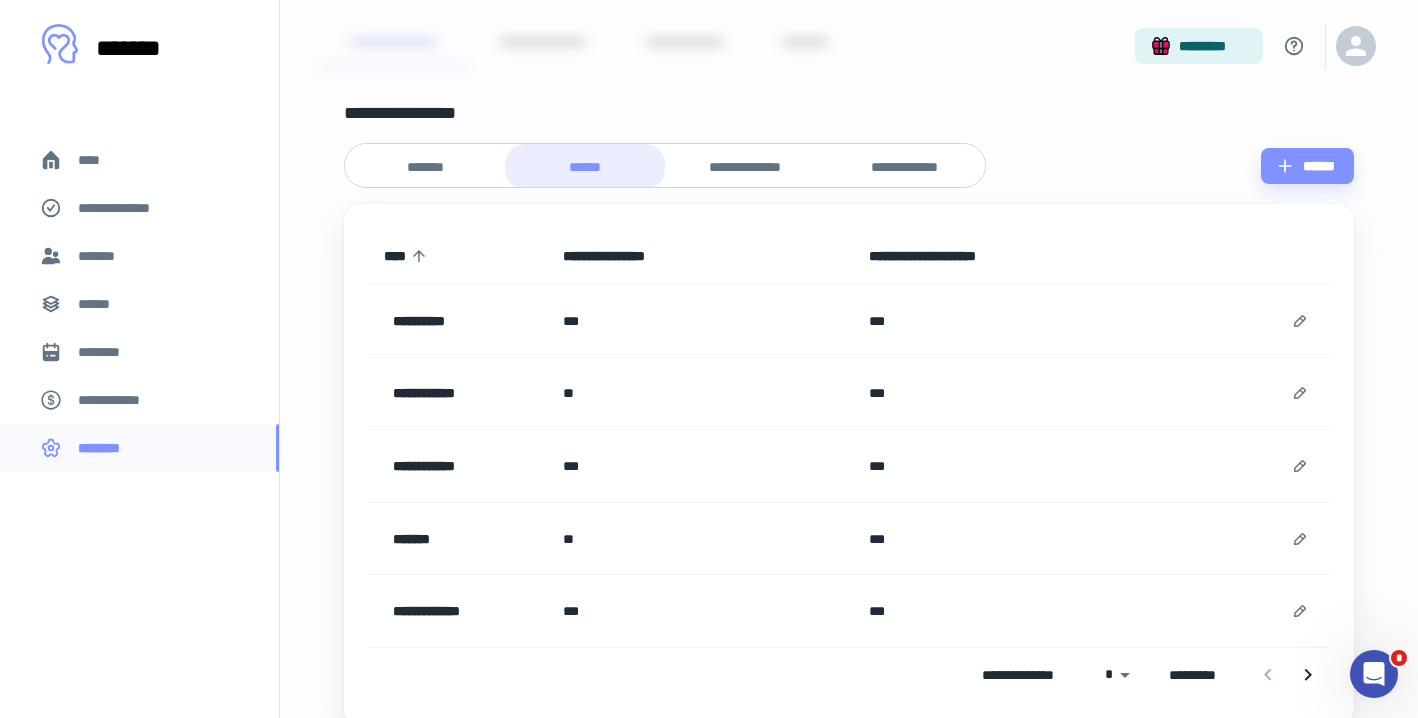 scroll, scrollTop: 221, scrollLeft: 0, axis: vertical 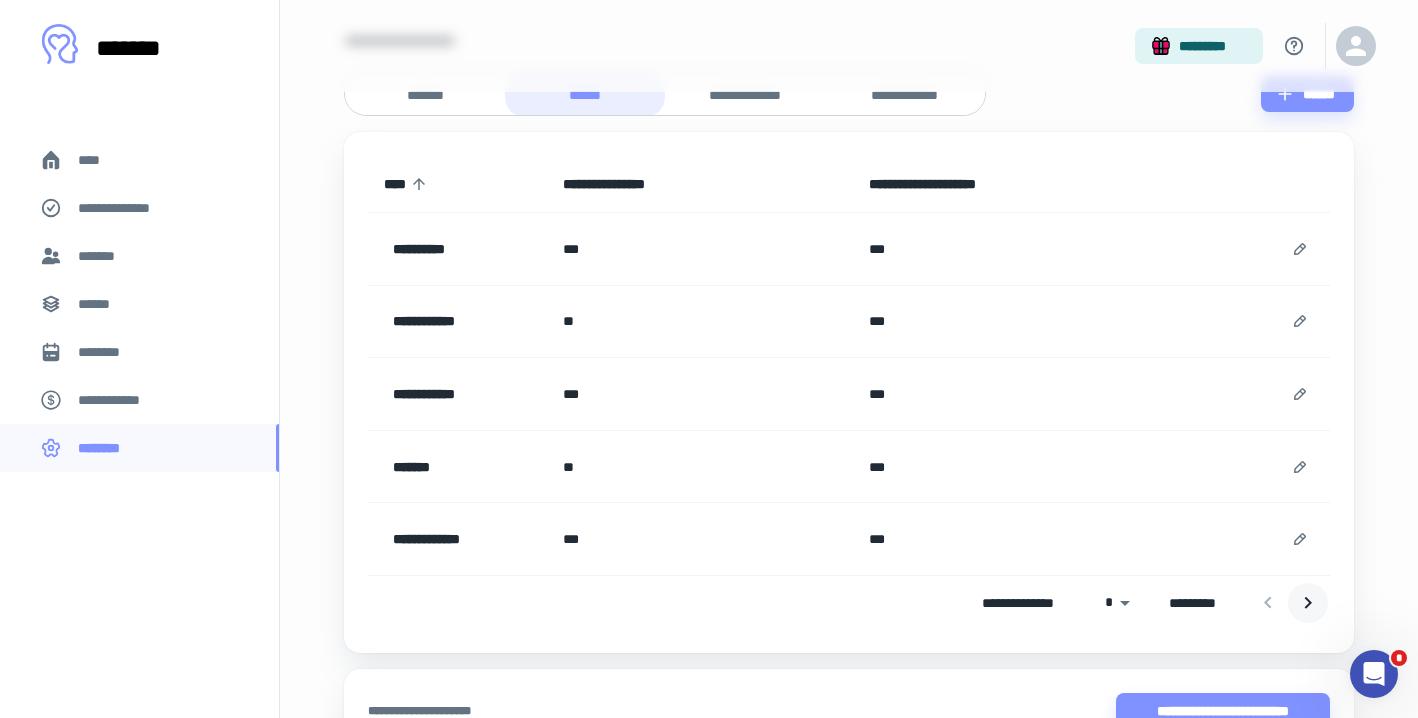click 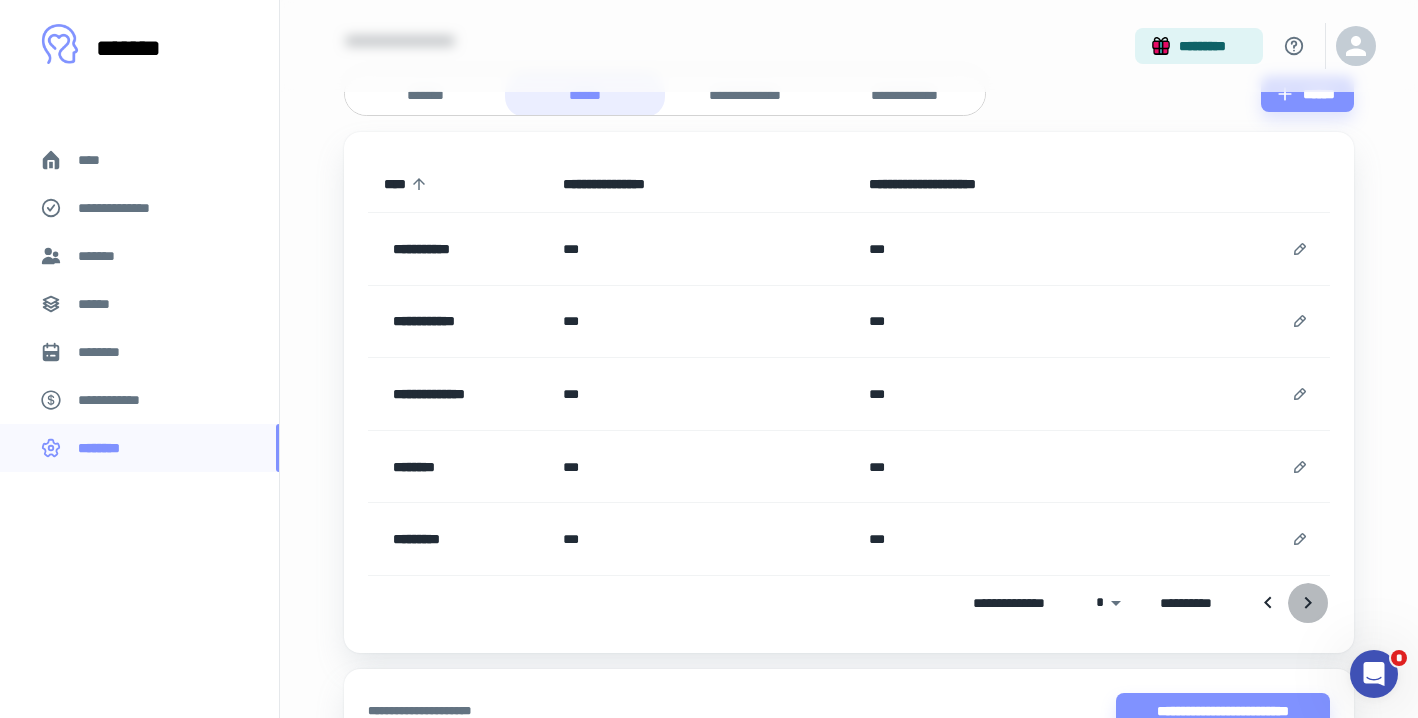 click 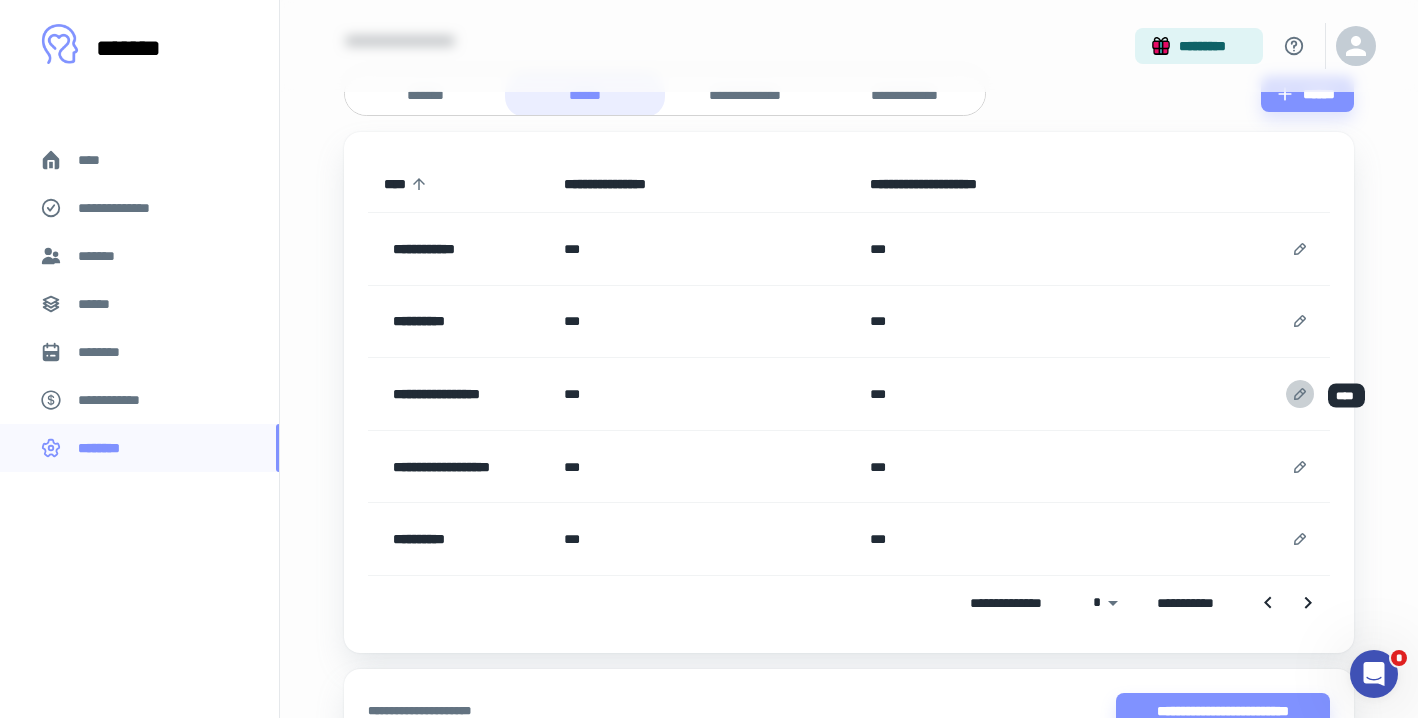 click 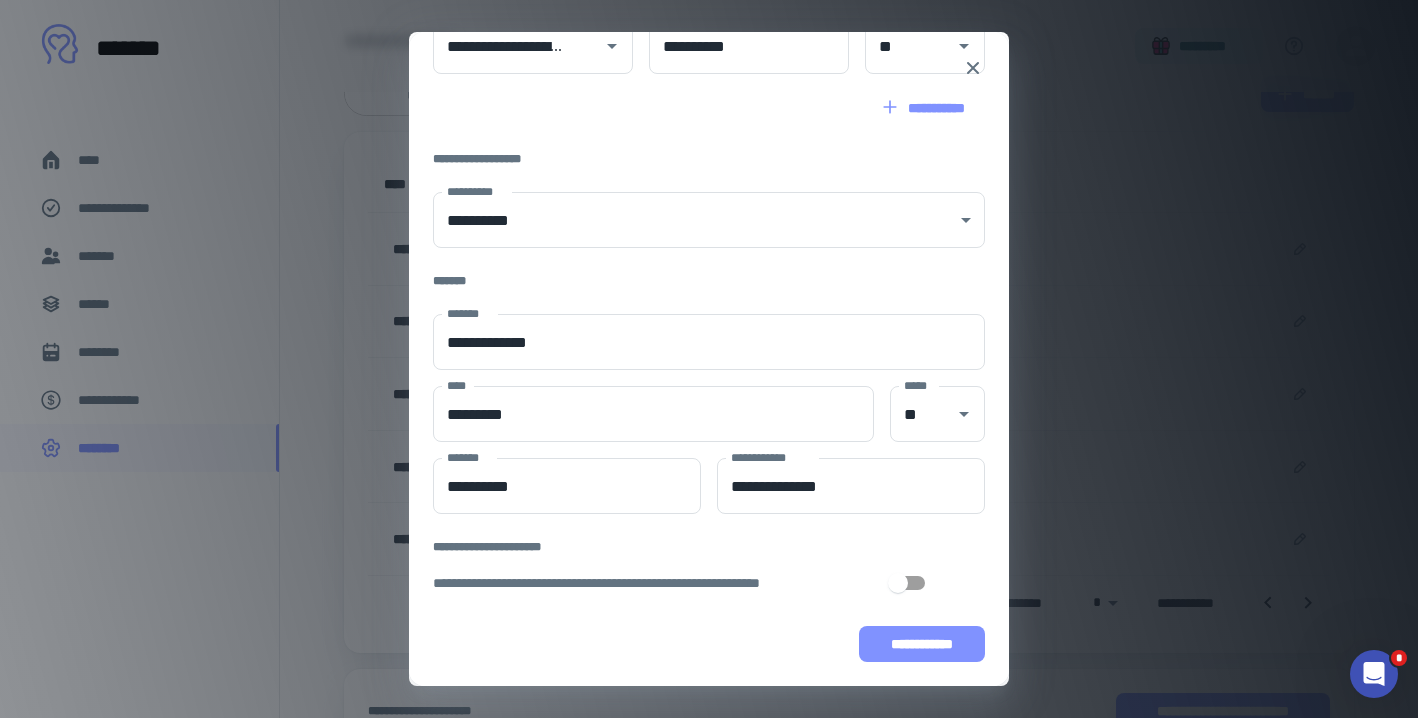 scroll, scrollTop: 266, scrollLeft: 0, axis: vertical 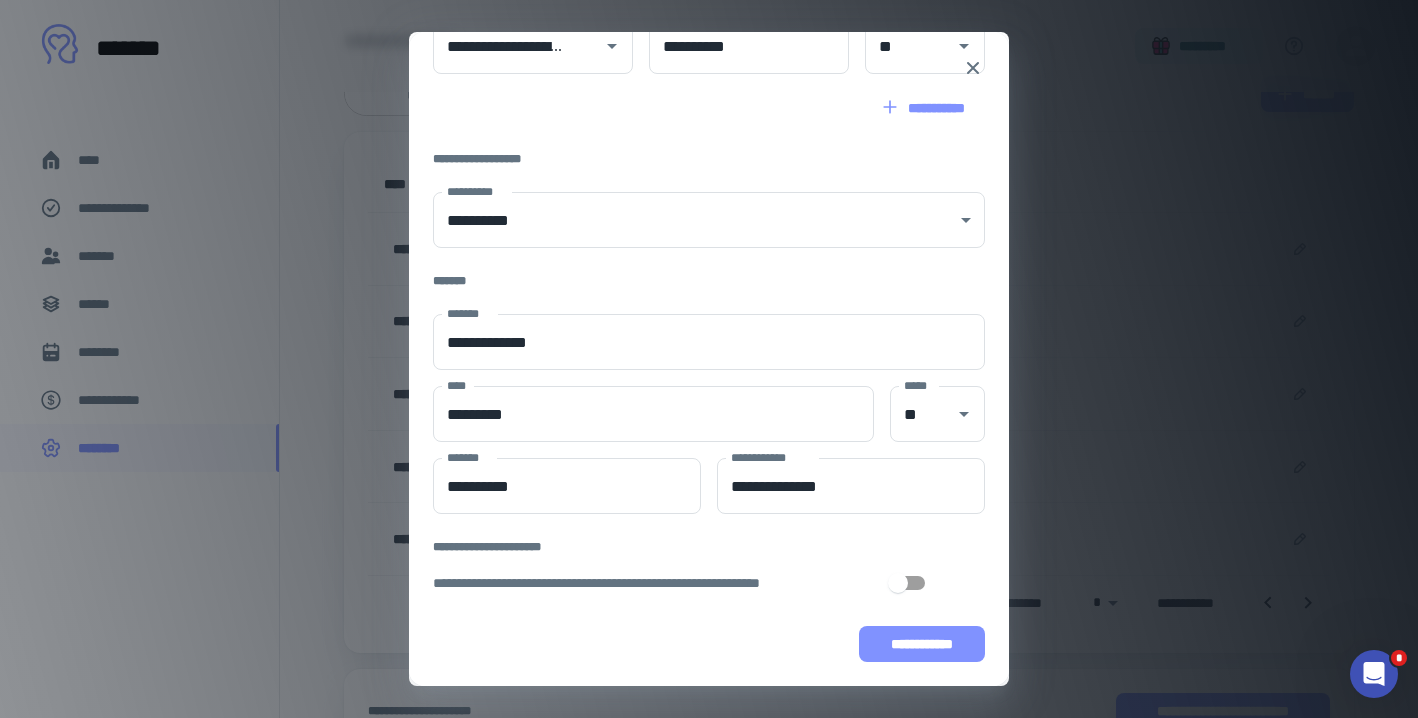 click on "**********" at bounding box center (922, 644) 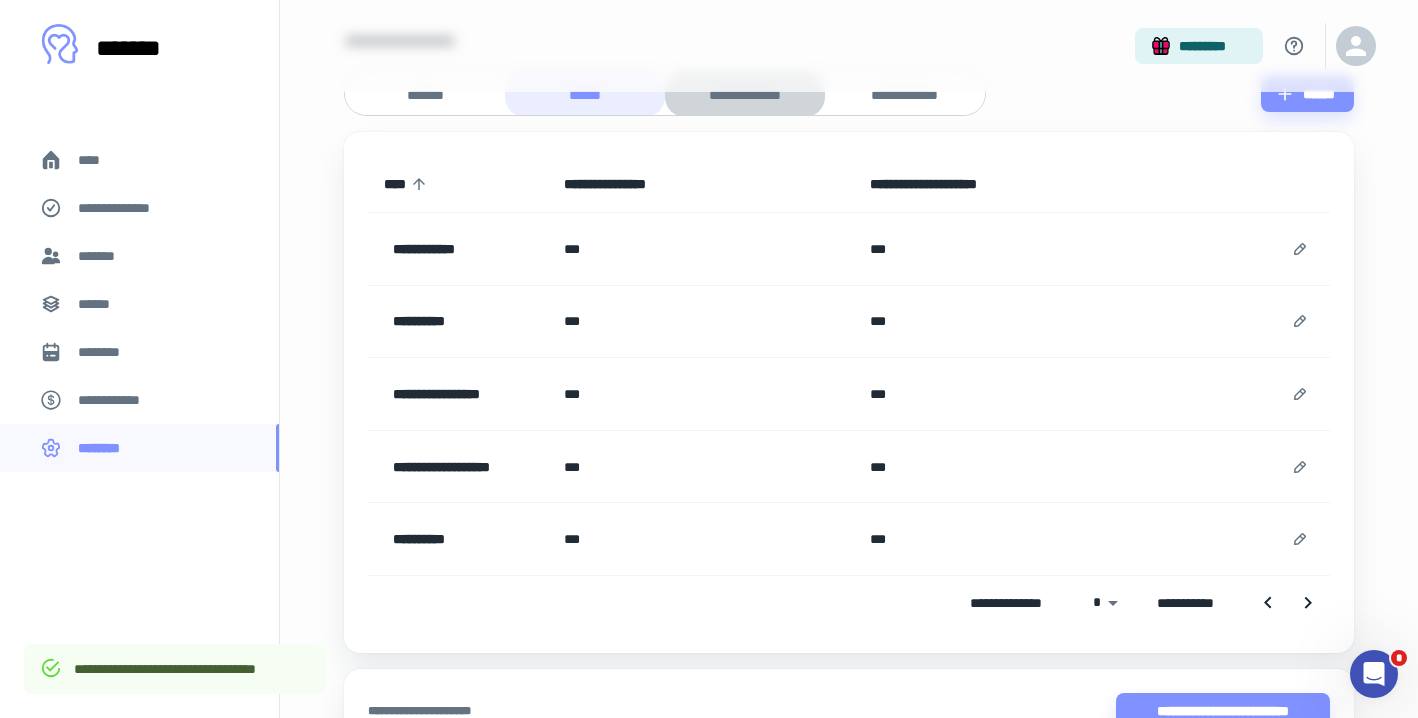 click on "**********" at bounding box center (745, 95) 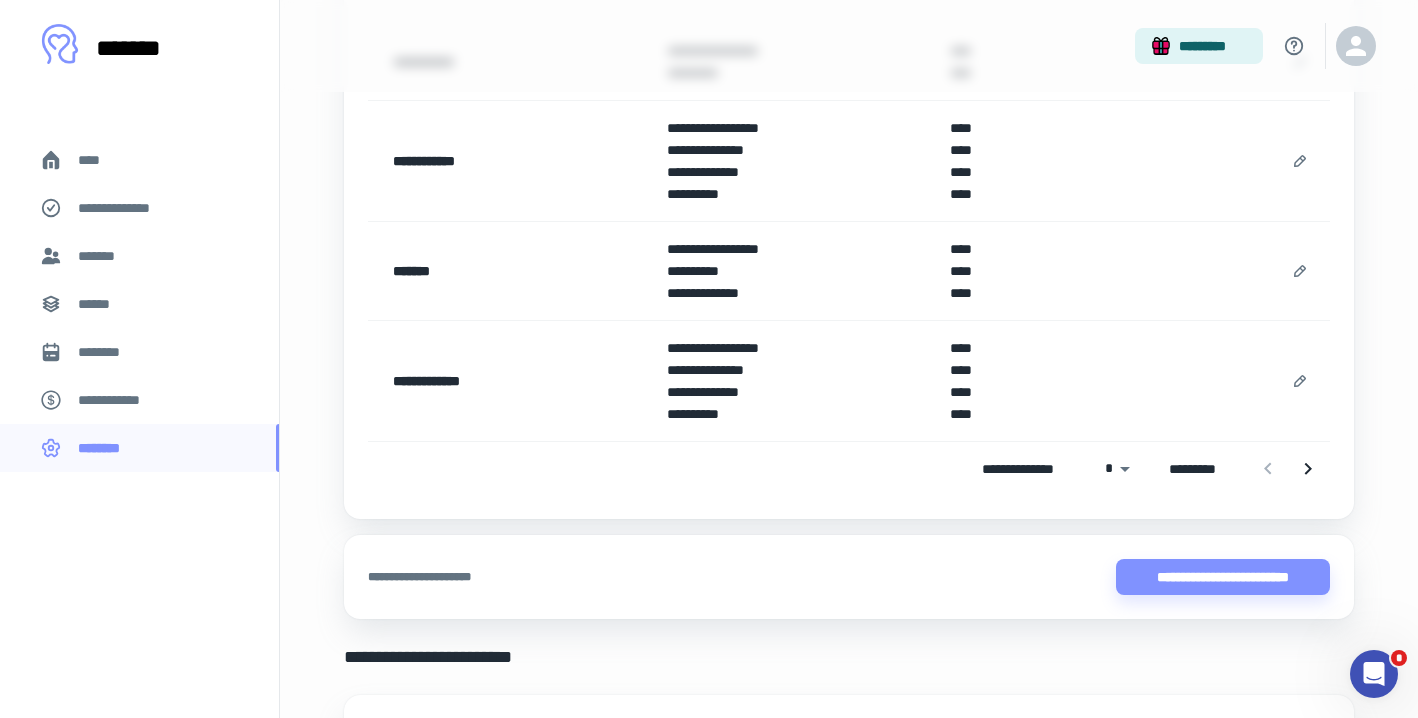 scroll, scrollTop: 532, scrollLeft: 0, axis: vertical 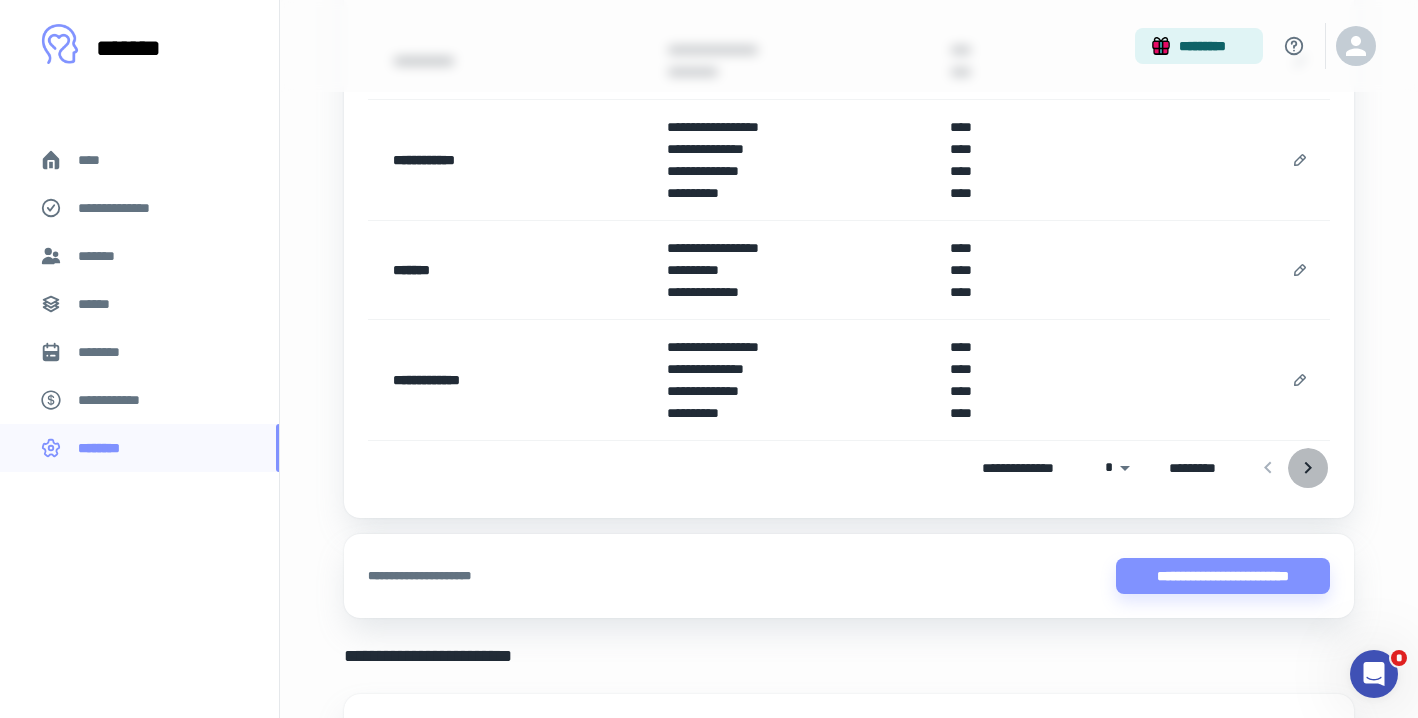 click 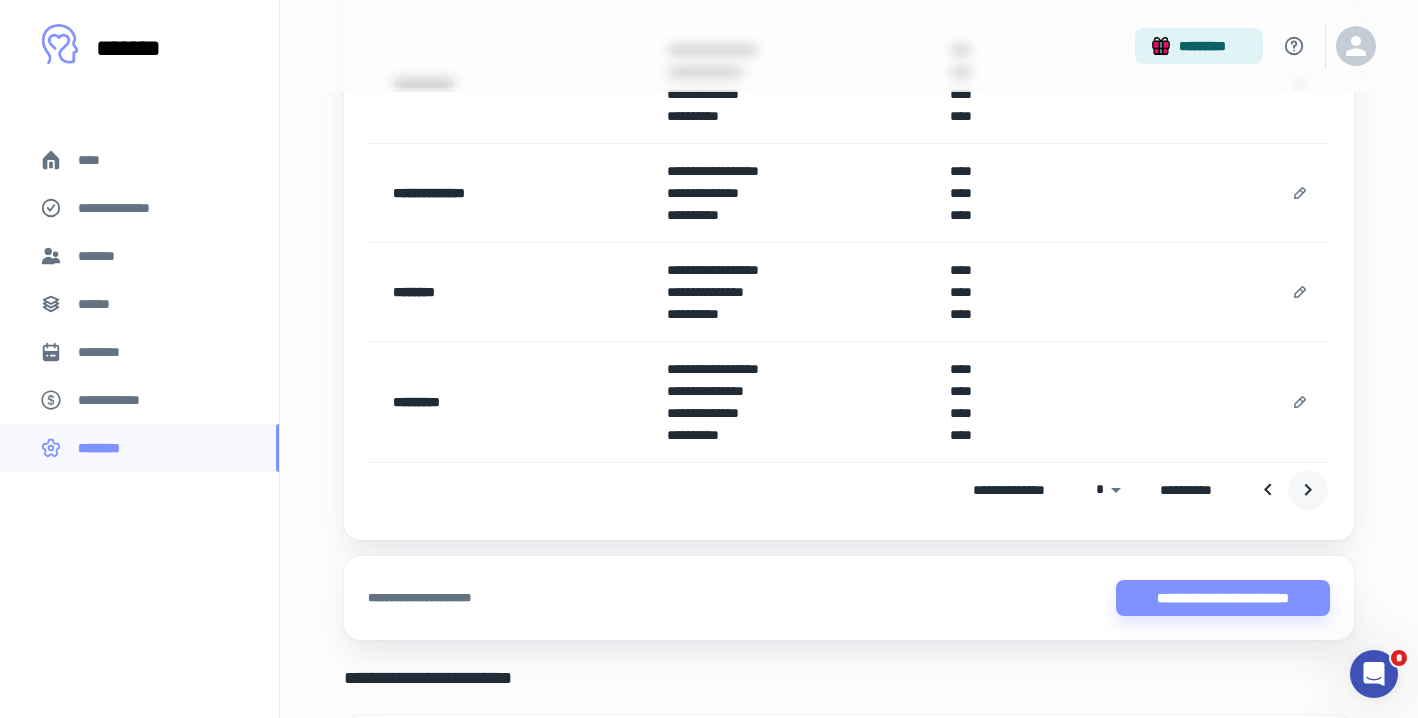 click at bounding box center (1308, 490) 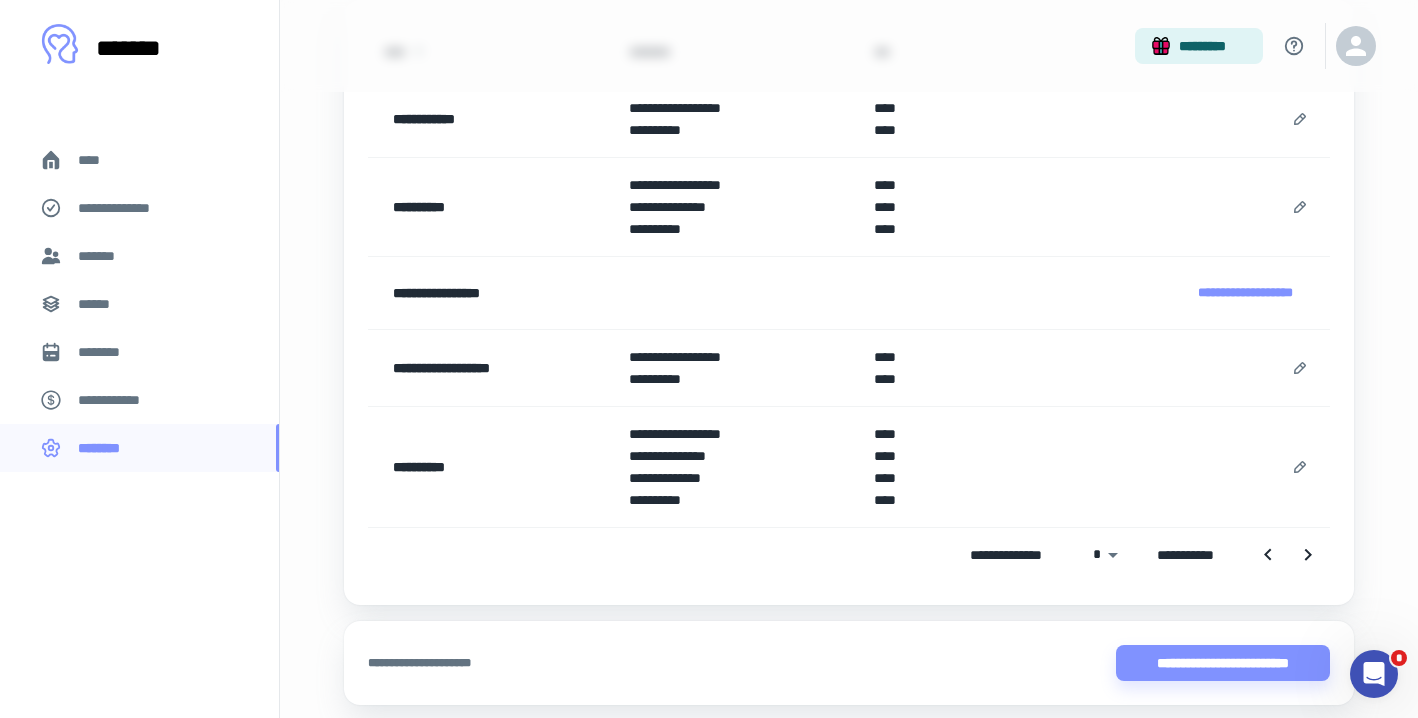 scroll, scrollTop: 332, scrollLeft: 0, axis: vertical 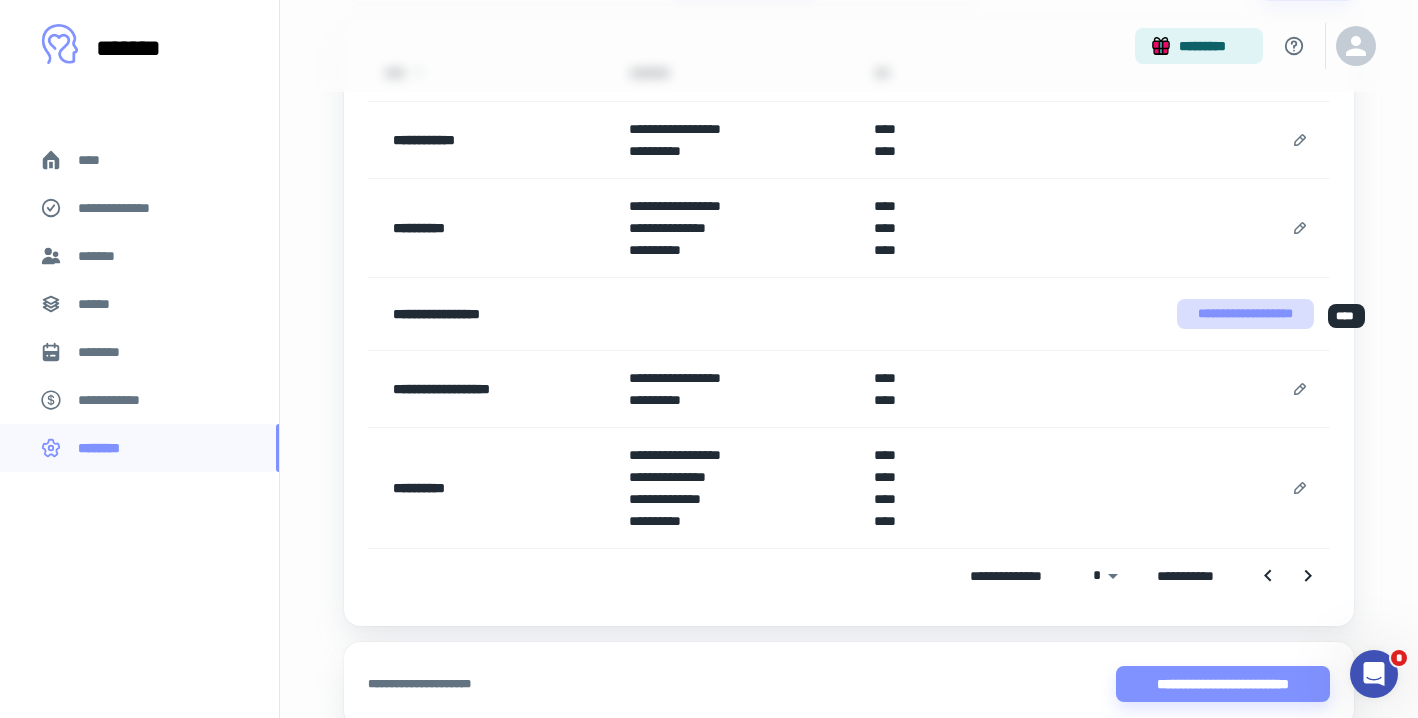 click on "**********" at bounding box center [1245, 314] 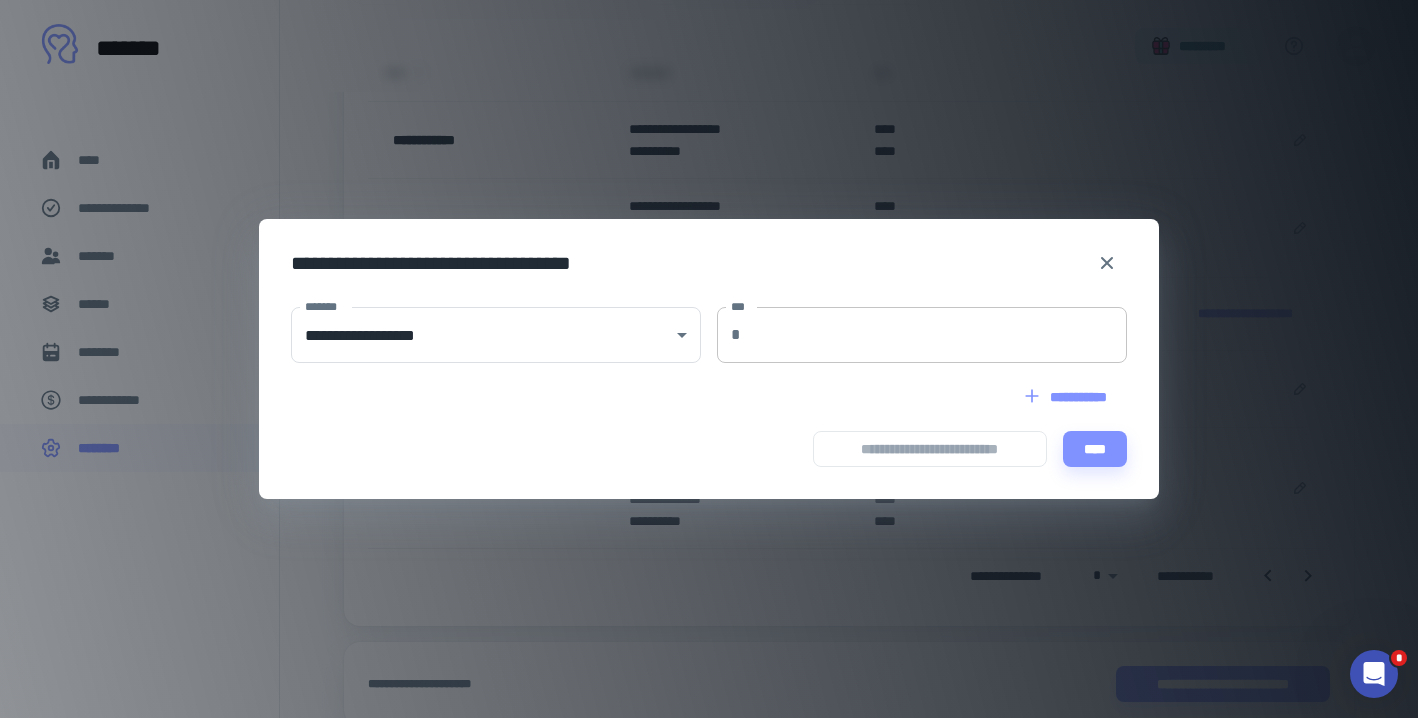 click on "***" at bounding box center (938, 335) 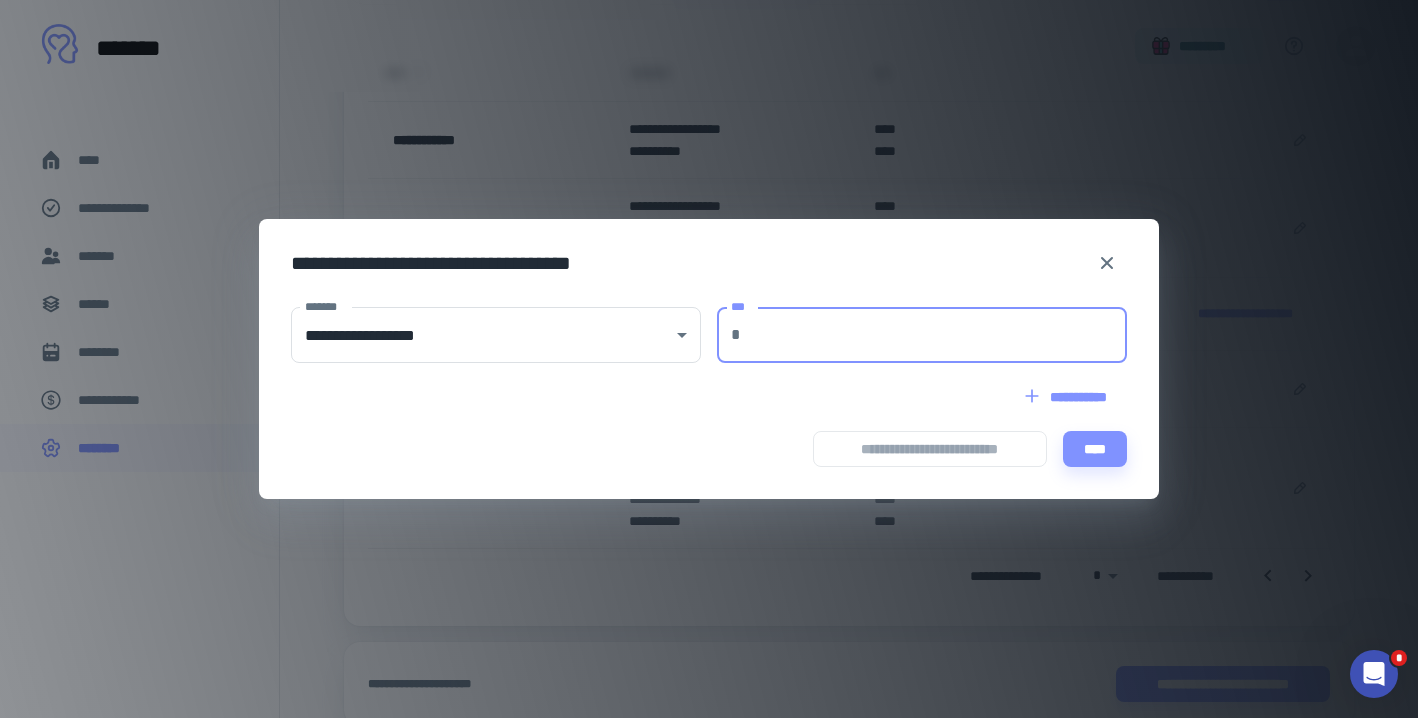 type on "***" 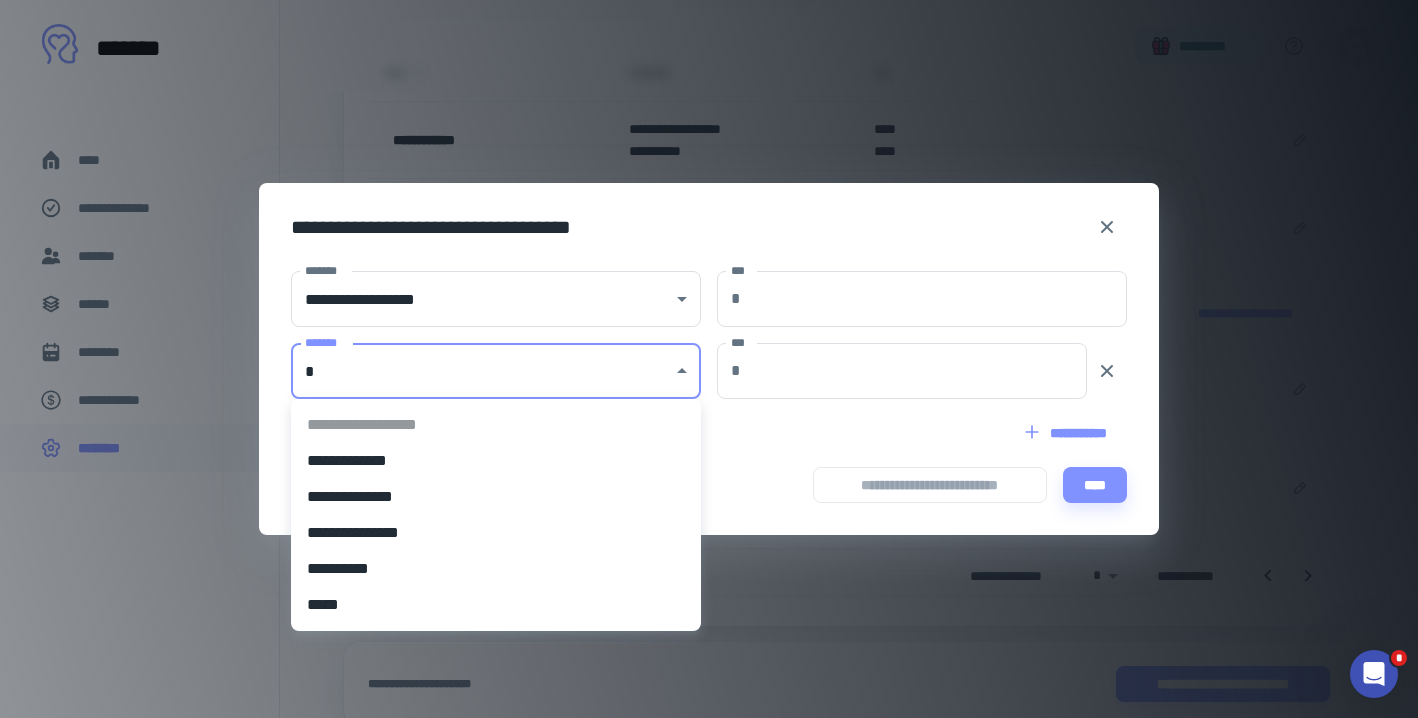 click on "**********" at bounding box center [709, 27] 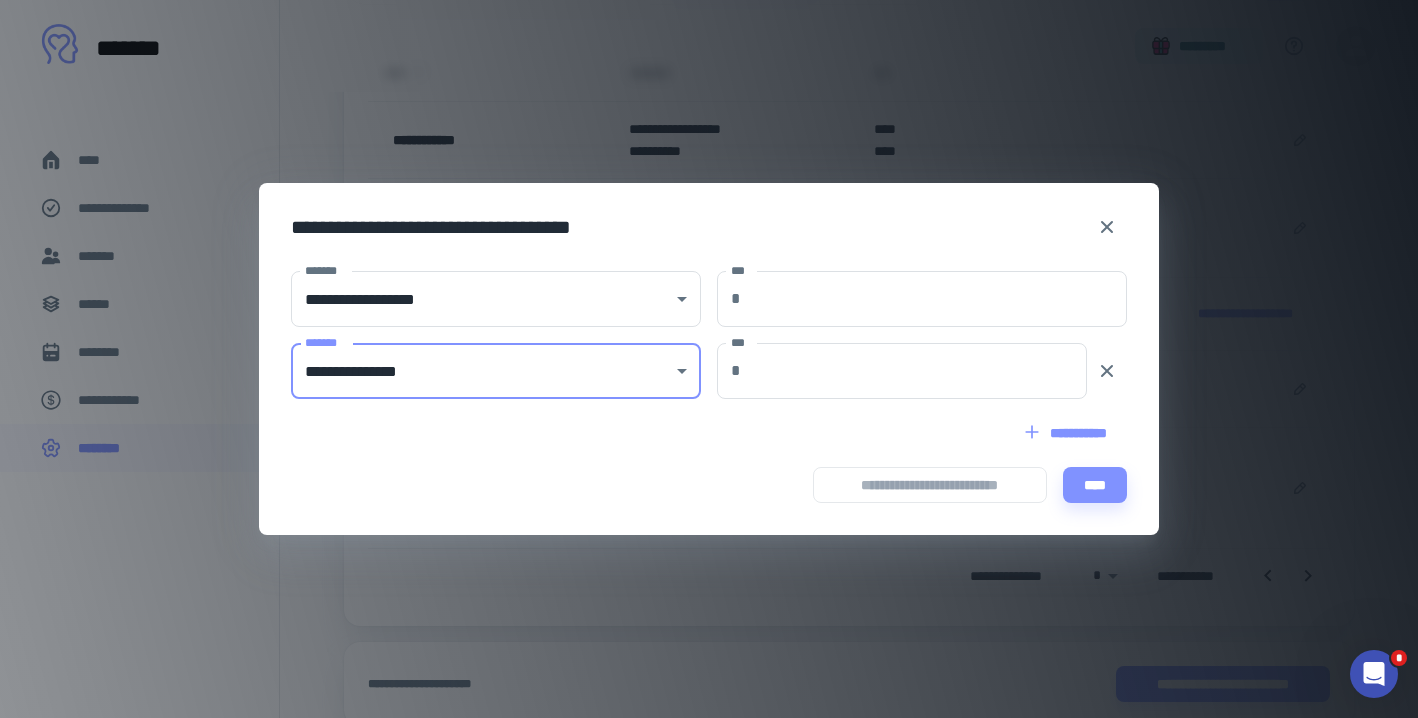 click on "**********" at bounding box center (709, 27) 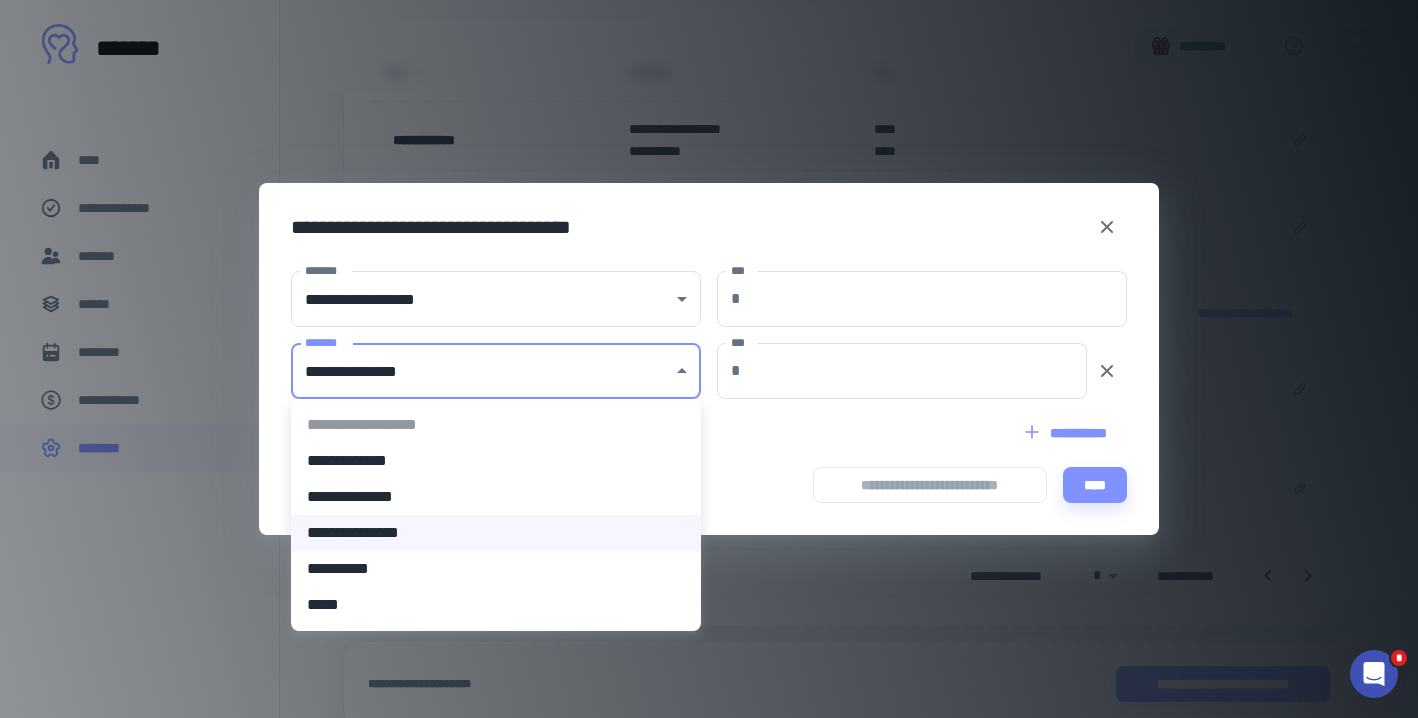 click on "**********" at bounding box center (496, 569) 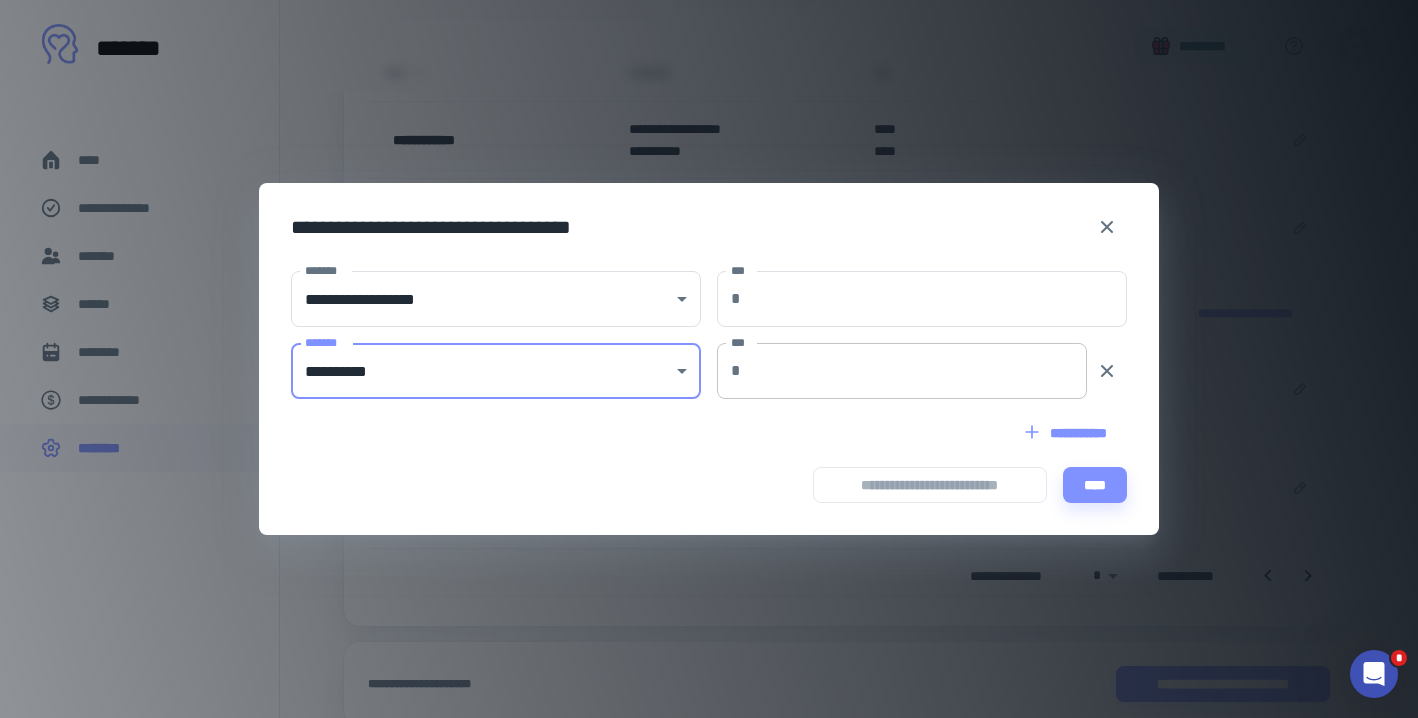 click on "***" at bounding box center (918, 371) 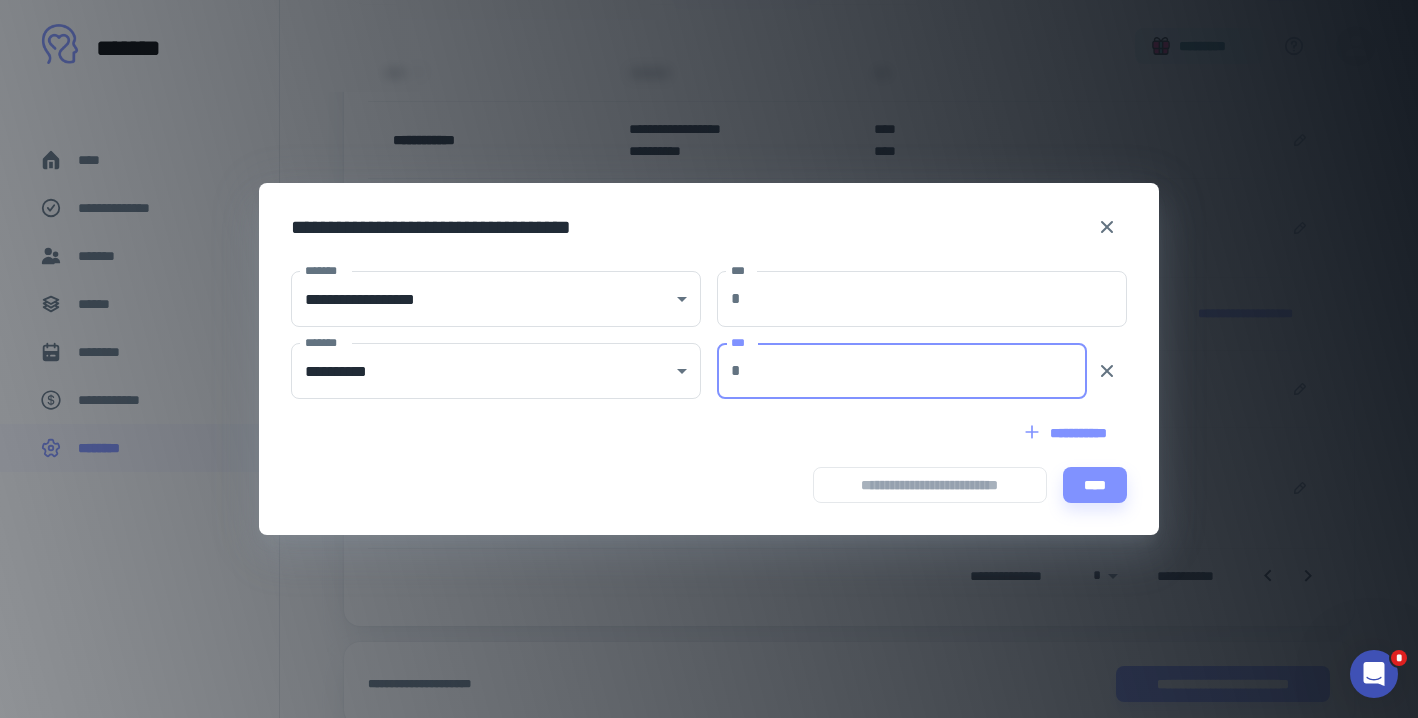 type on "***" 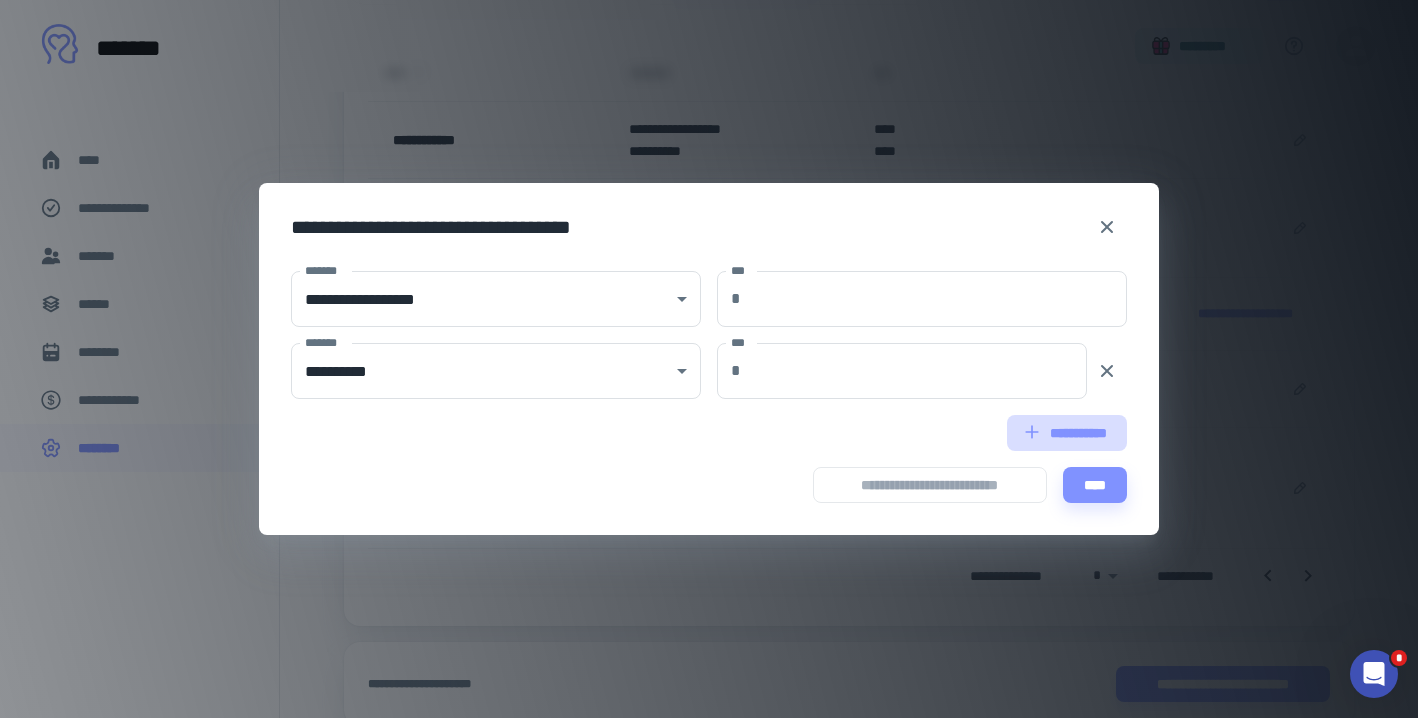 click on "**********" at bounding box center [1067, 433] 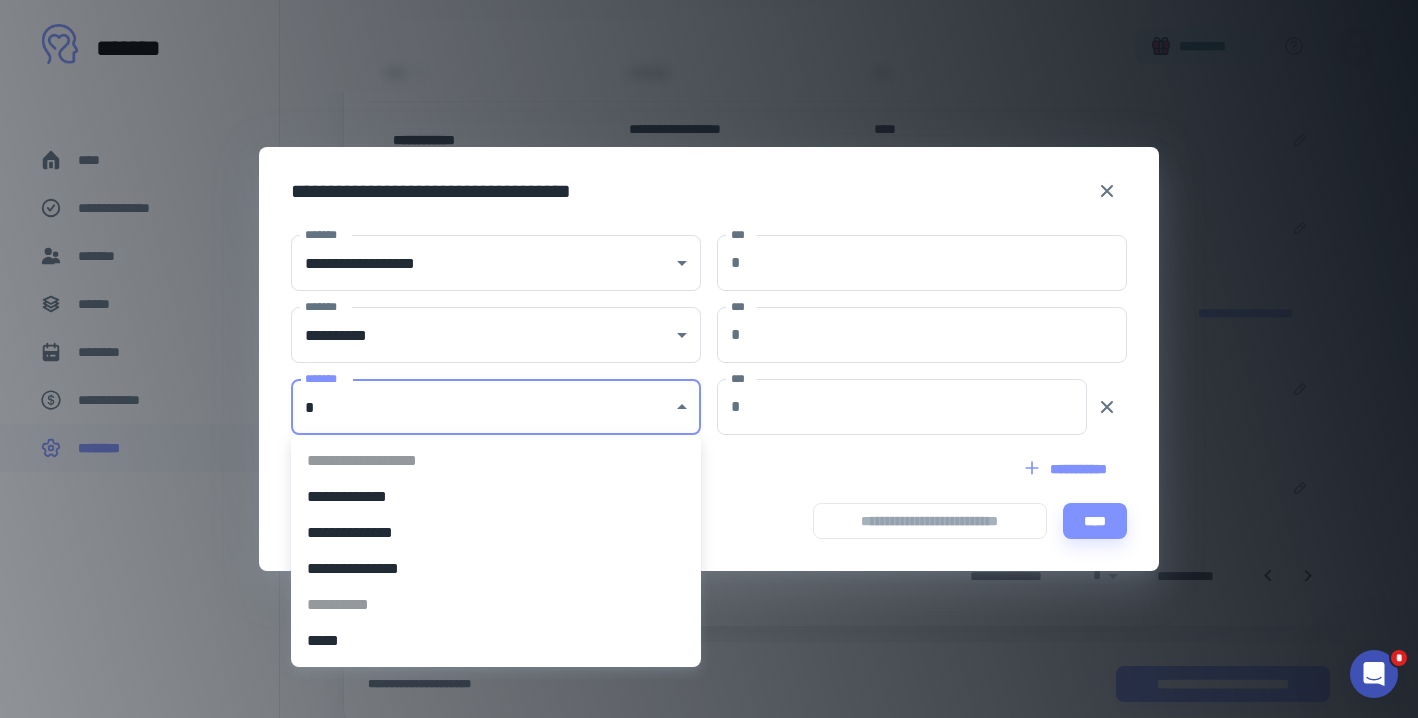 click on "**********" at bounding box center [709, 27] 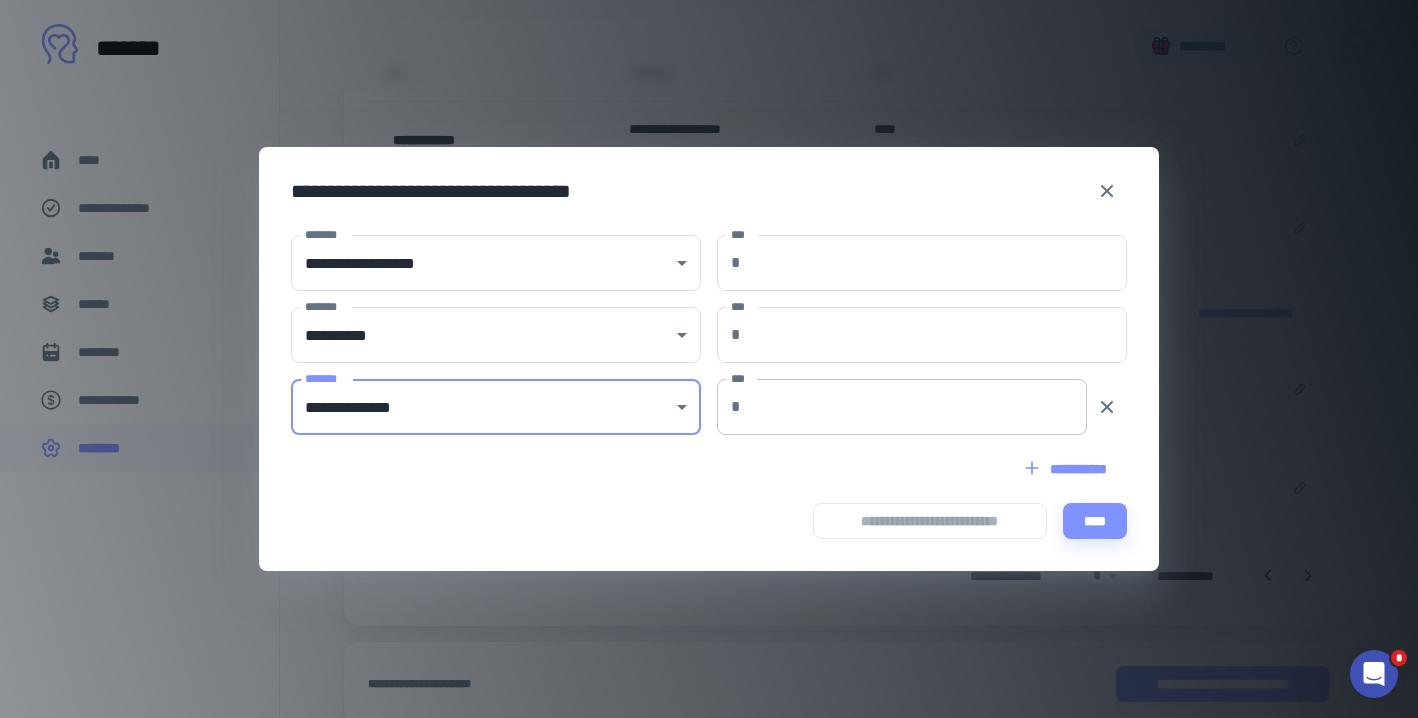 click on "***" at bounding box center (918, 407) 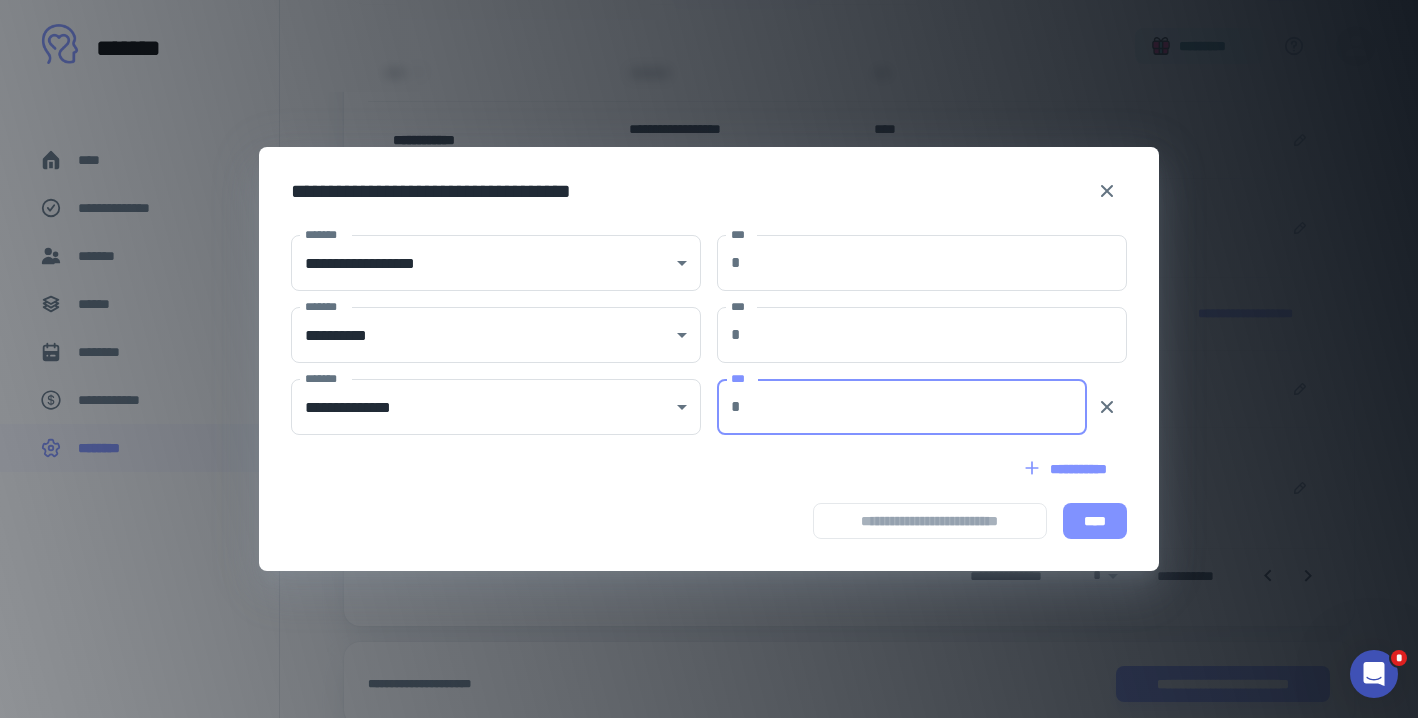 type on "***" 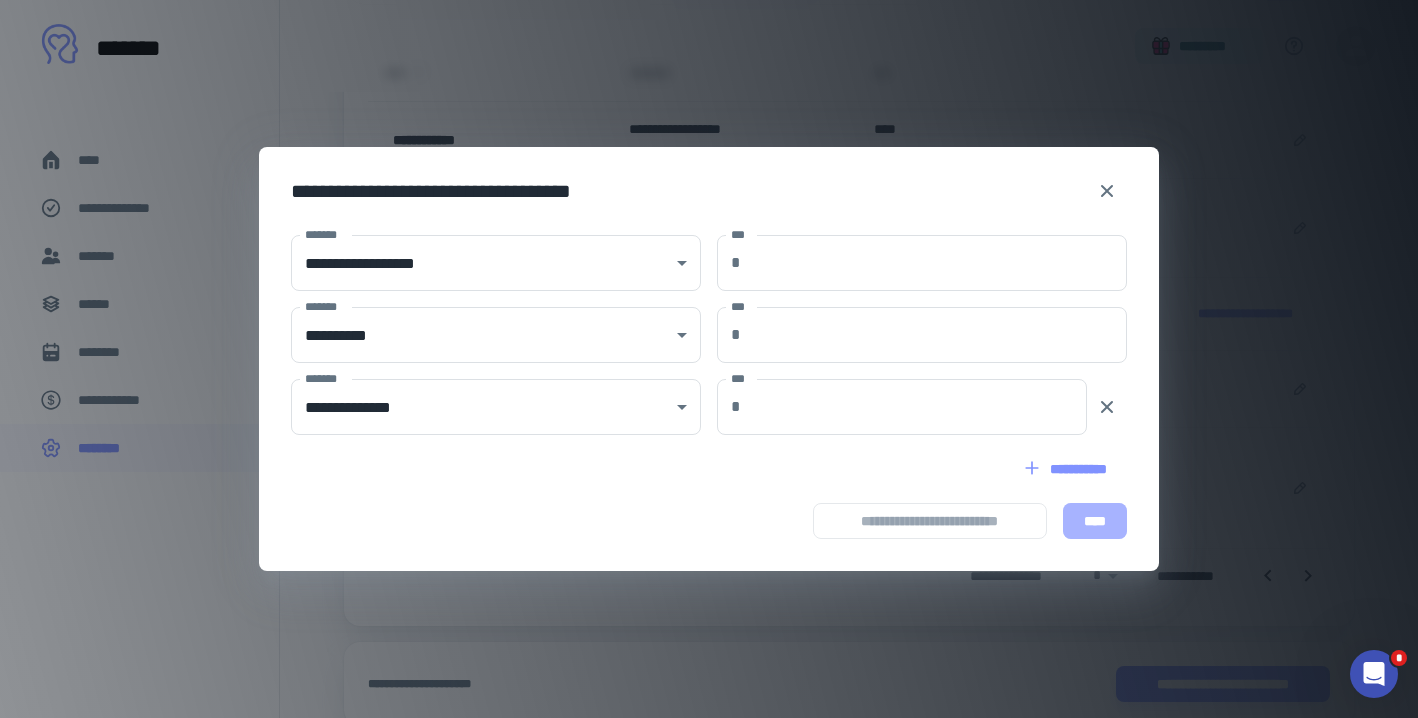 click on "****" at bounding box center (1095, 521) 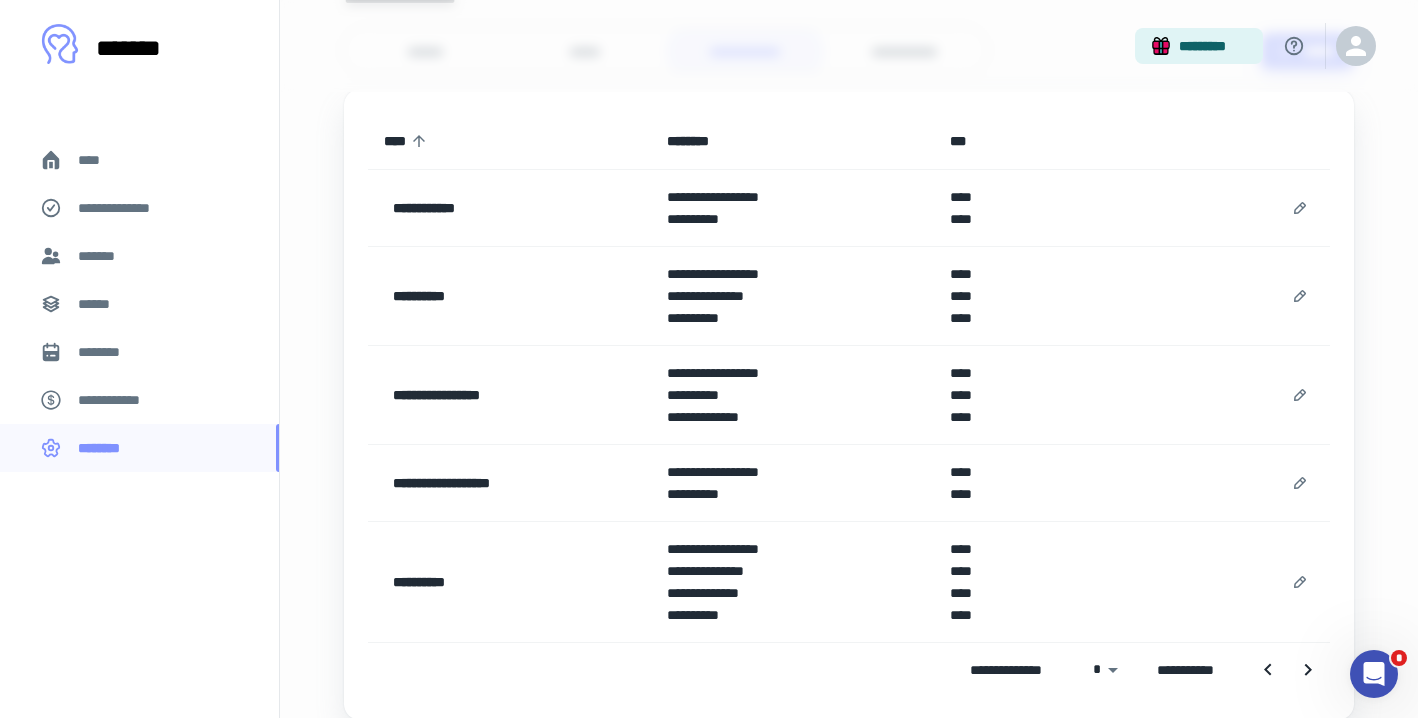 scroll, scrollTop: 284, scrollLeft: 0, axis: vertical 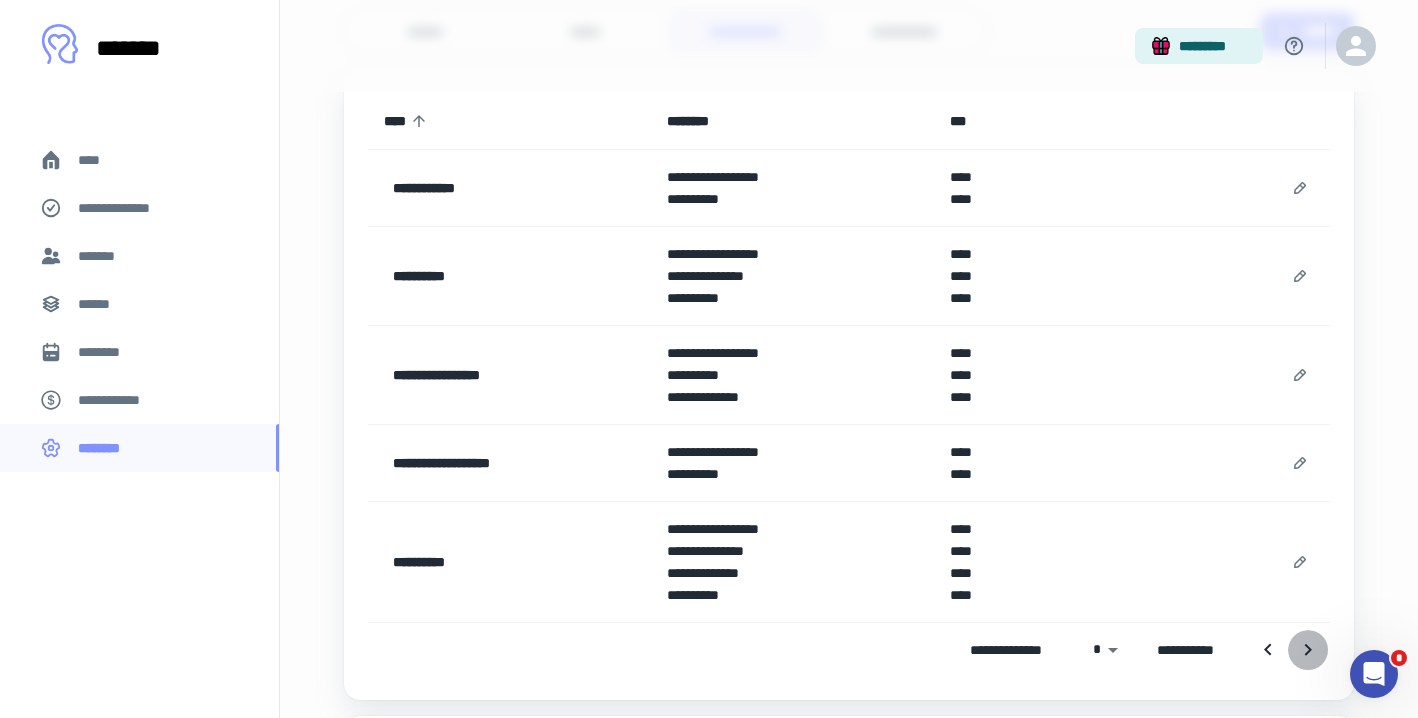 click 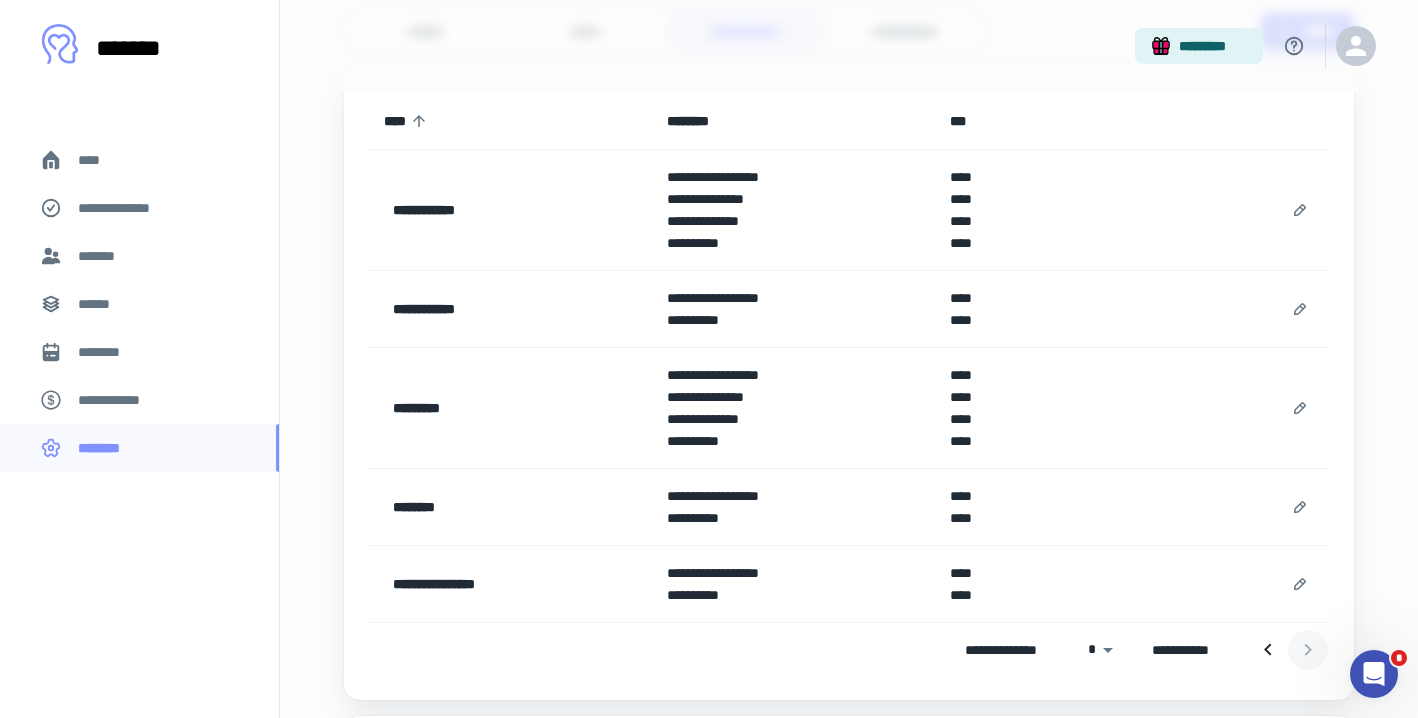 click at bounding box center (1288, 650) 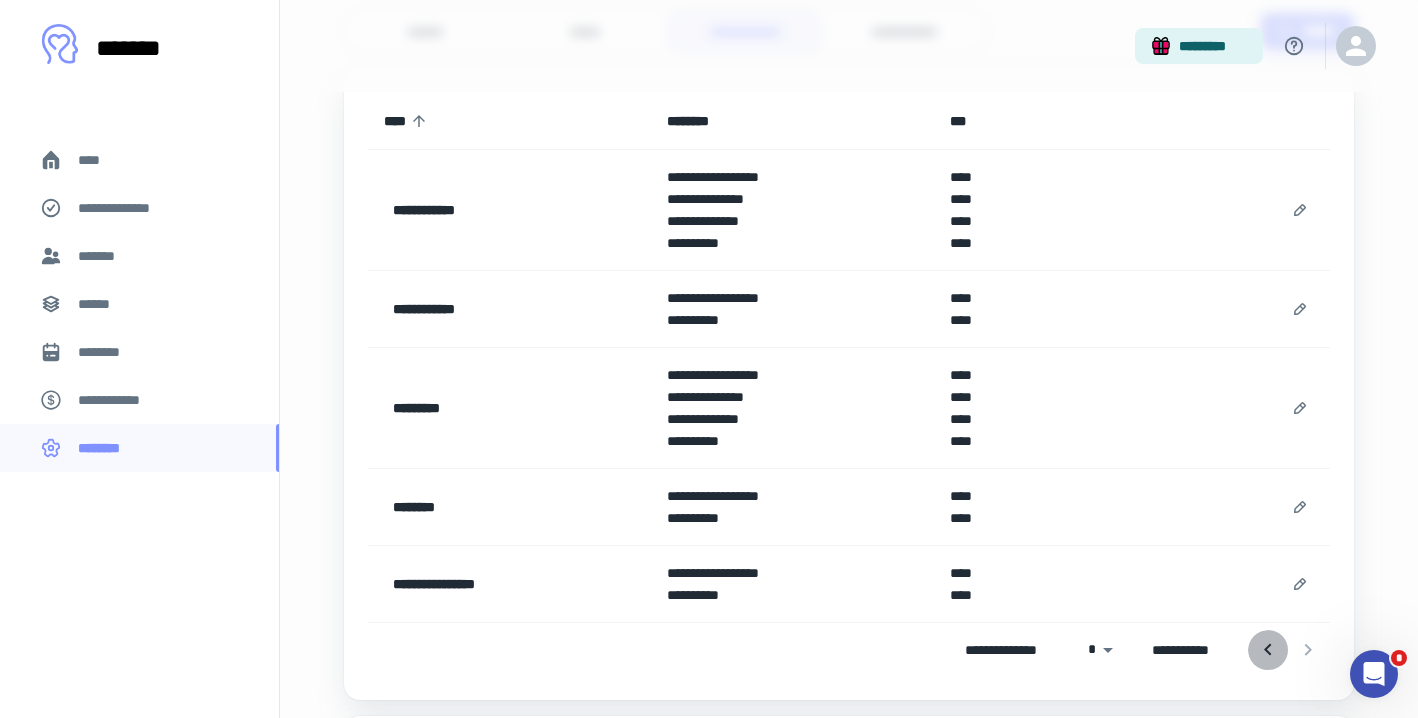 click 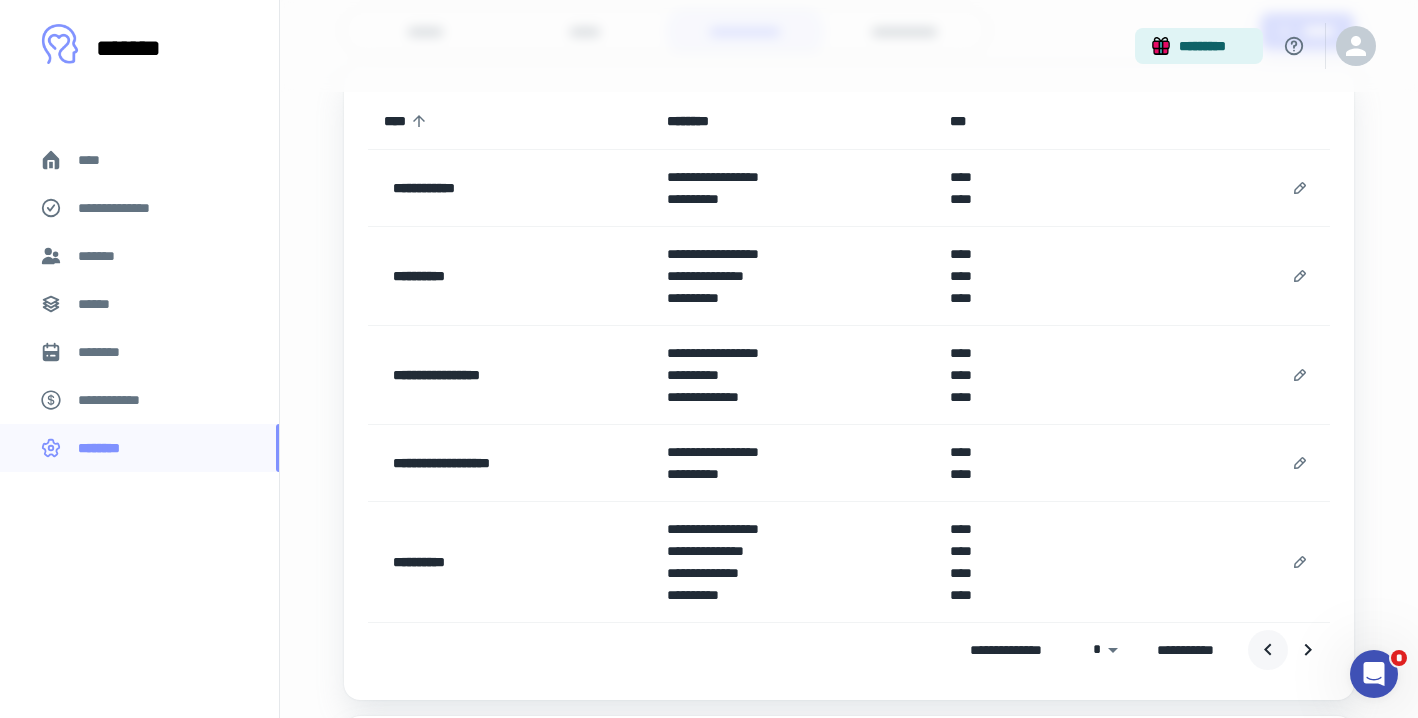 click 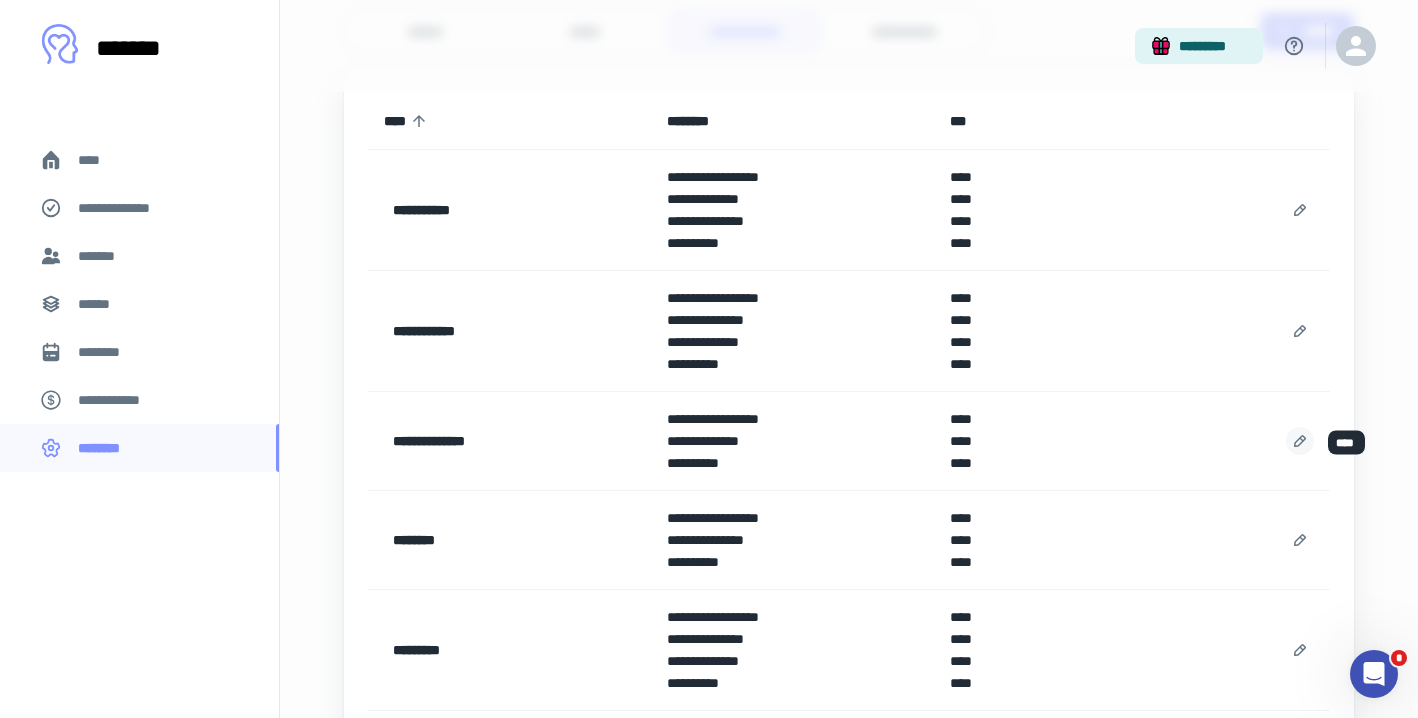 click 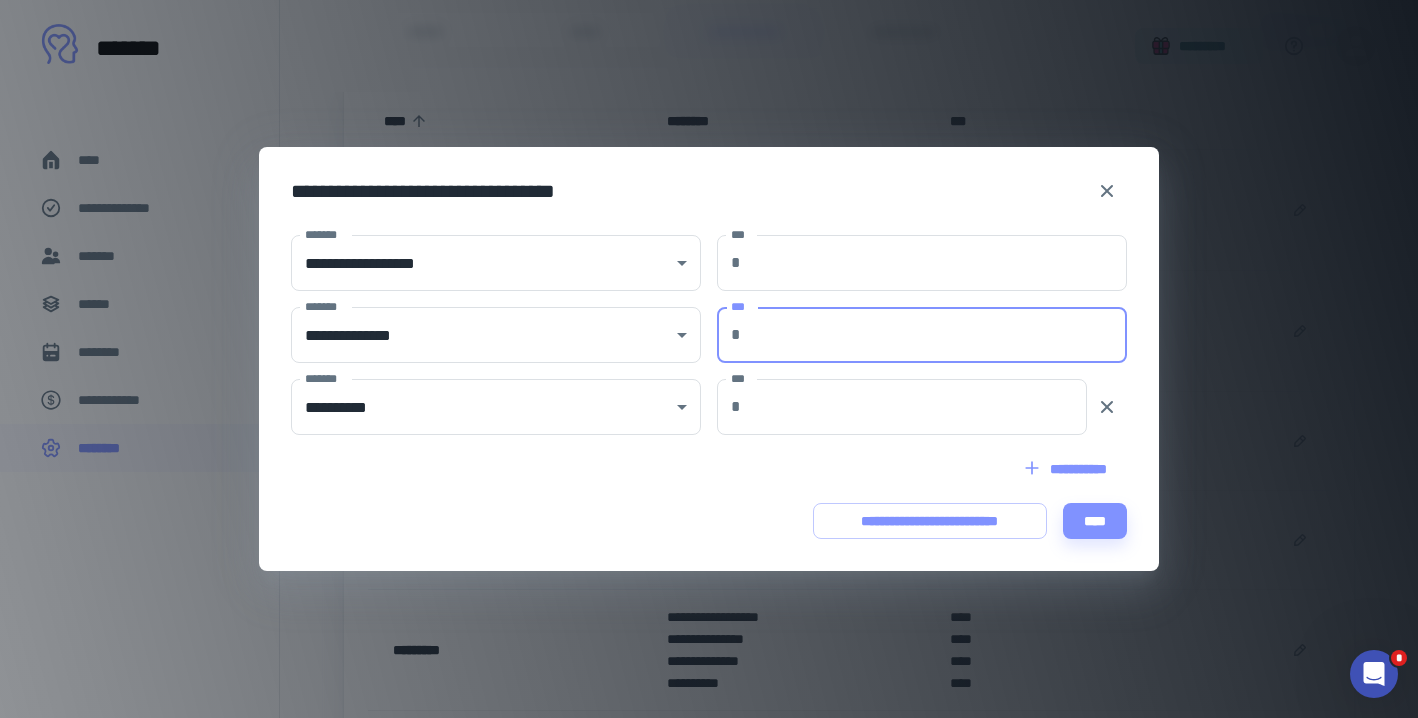 click on "***" at bounding box center (938, 335) 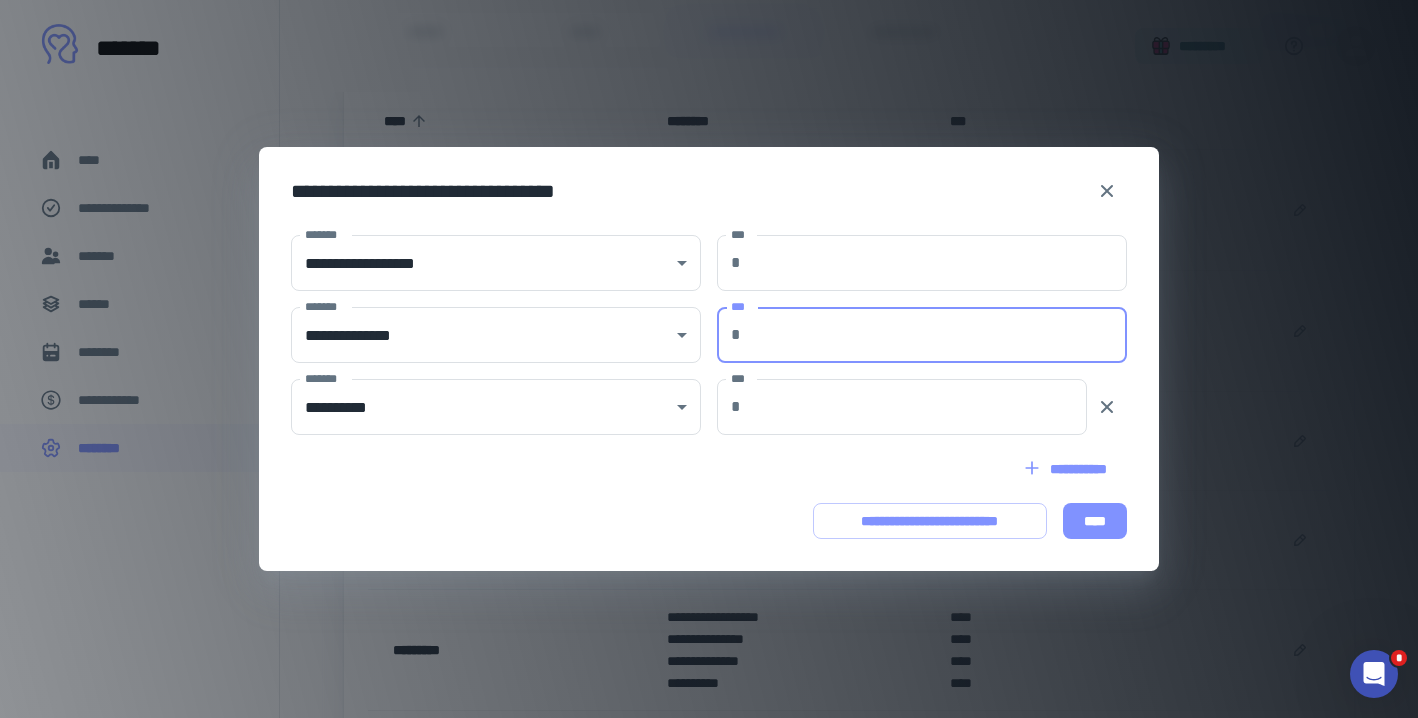 type on "***" 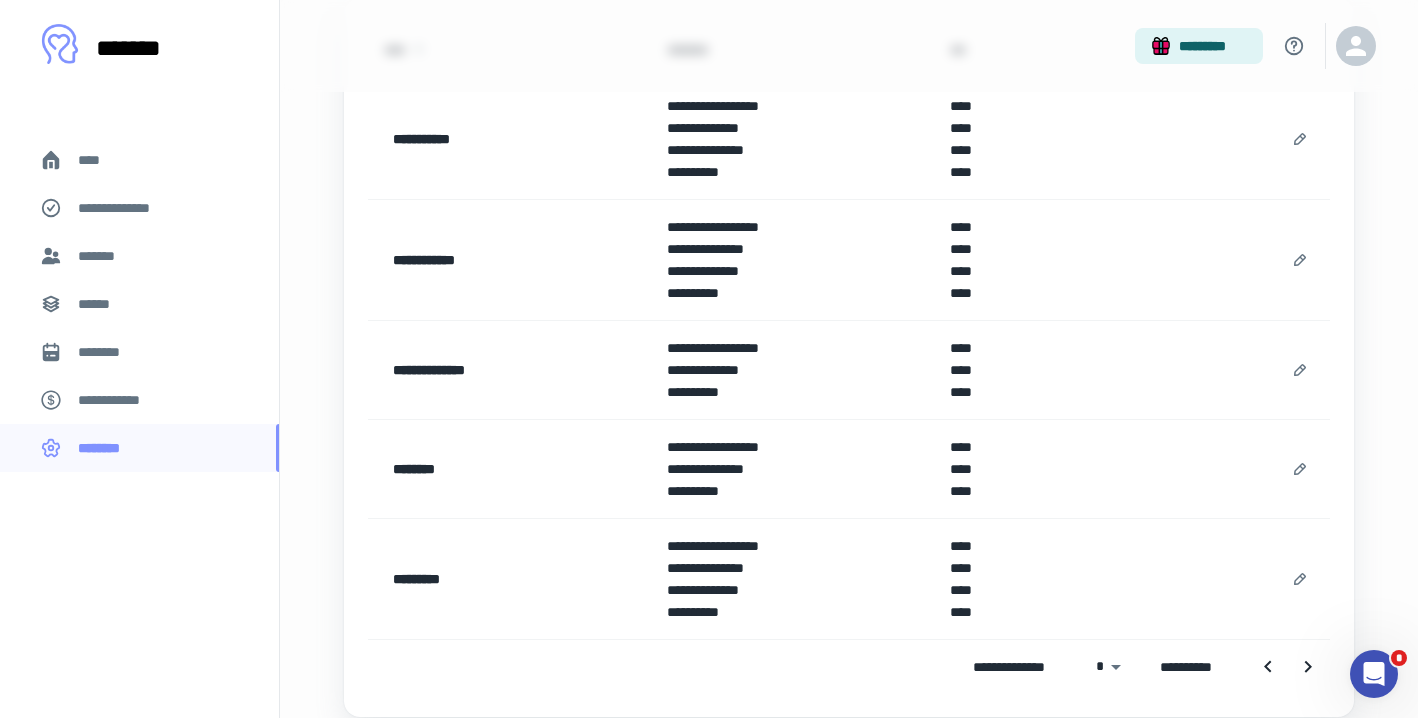 scroll, scrollTop: 356, scrollLeft: 0, axis: vertical 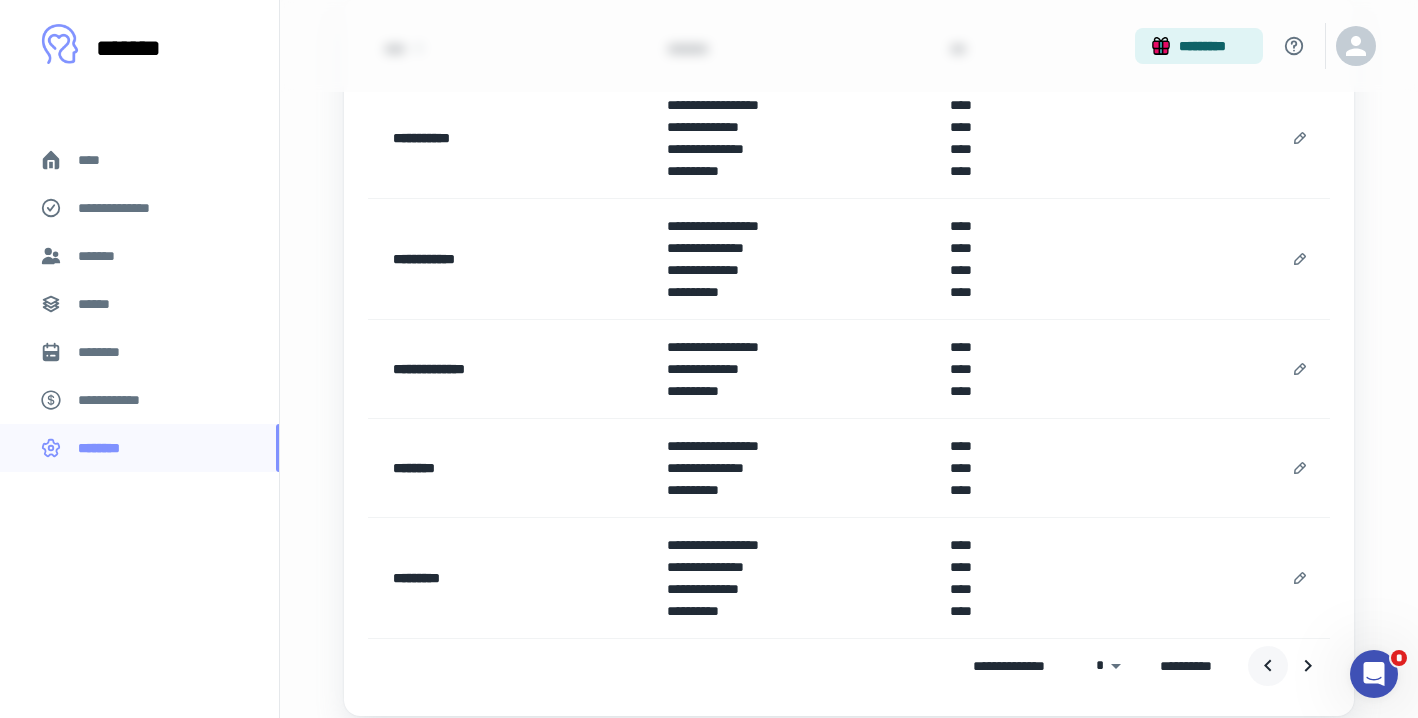 click 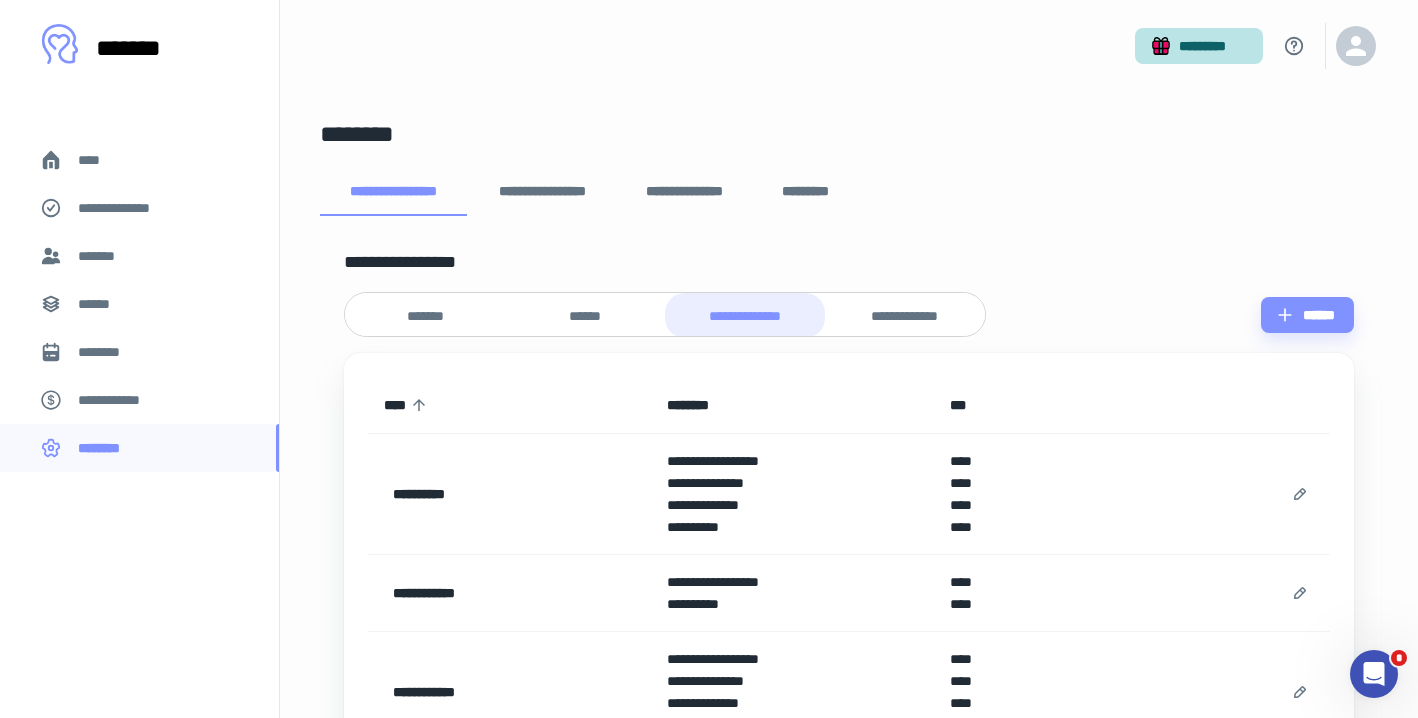 scroll, scrollTop: 0, scrollLeft: 0, axis: both 